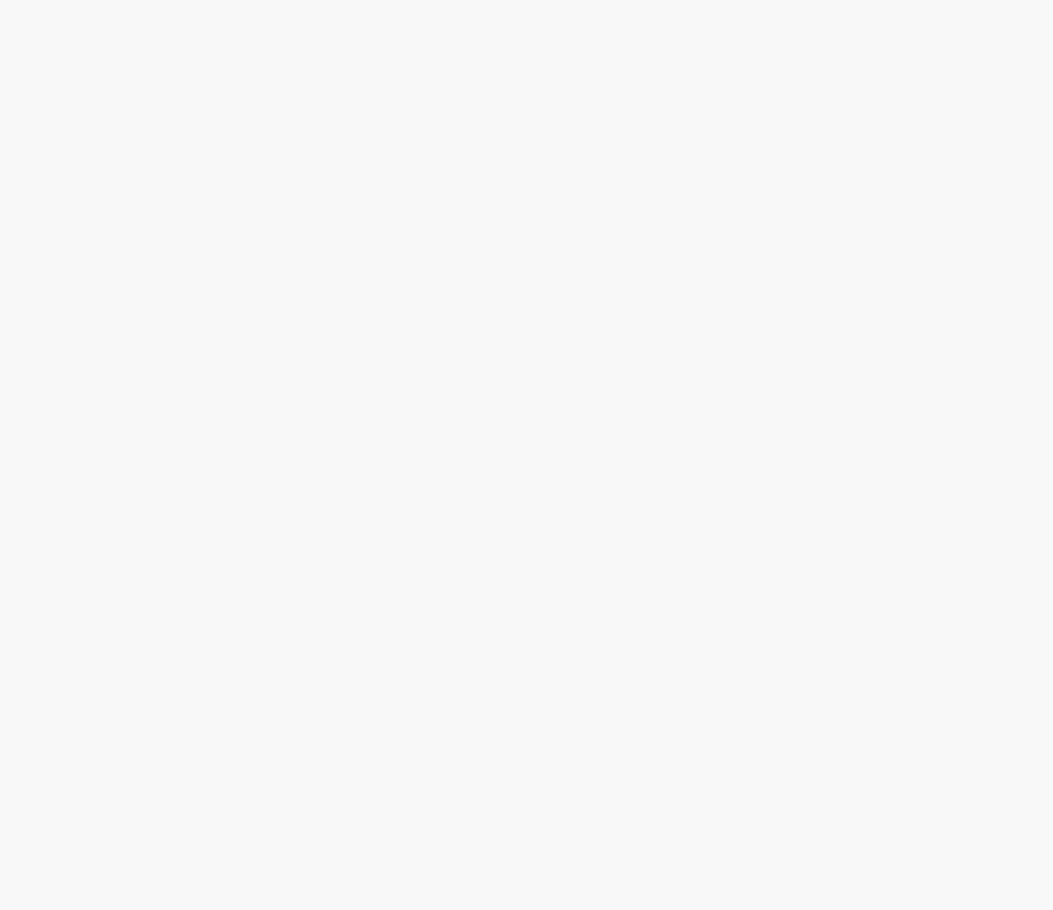 scroll, scrollTop: 0, scrollLeft: 0, axis: both 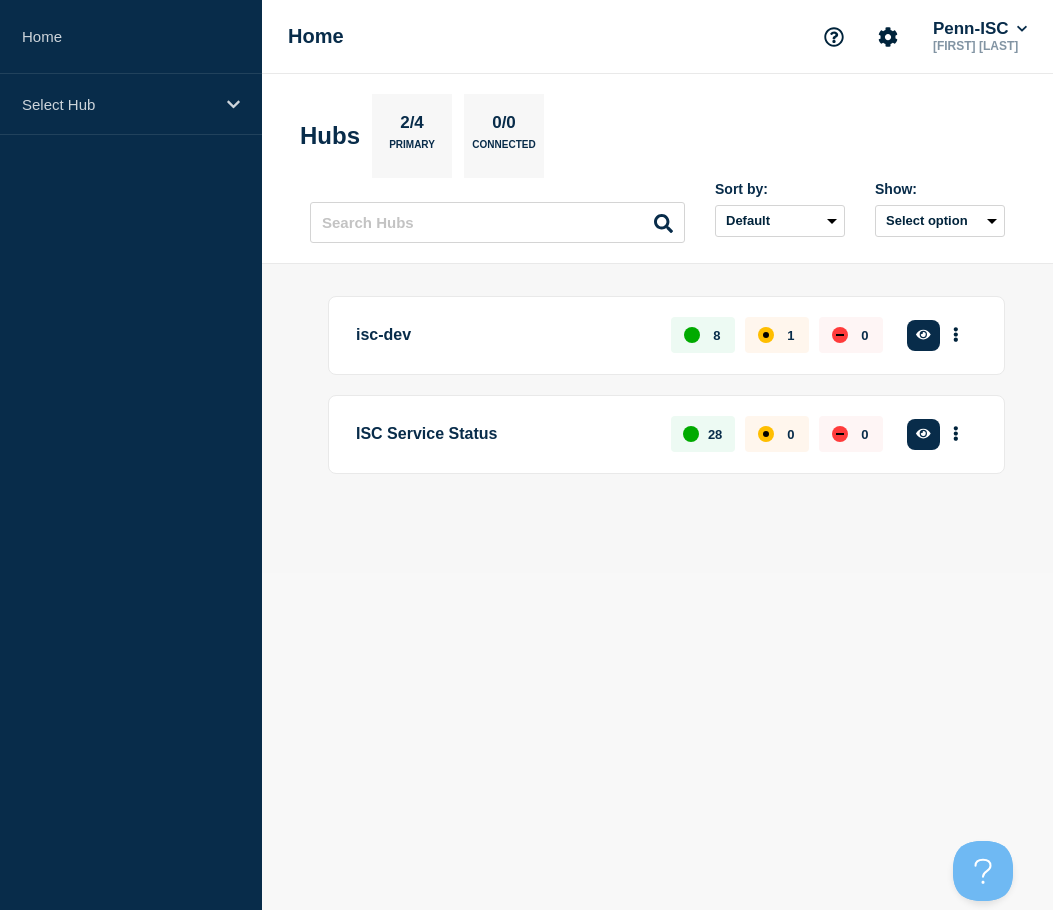 click on "ISC Service Status" at bounding box center [502, 434] 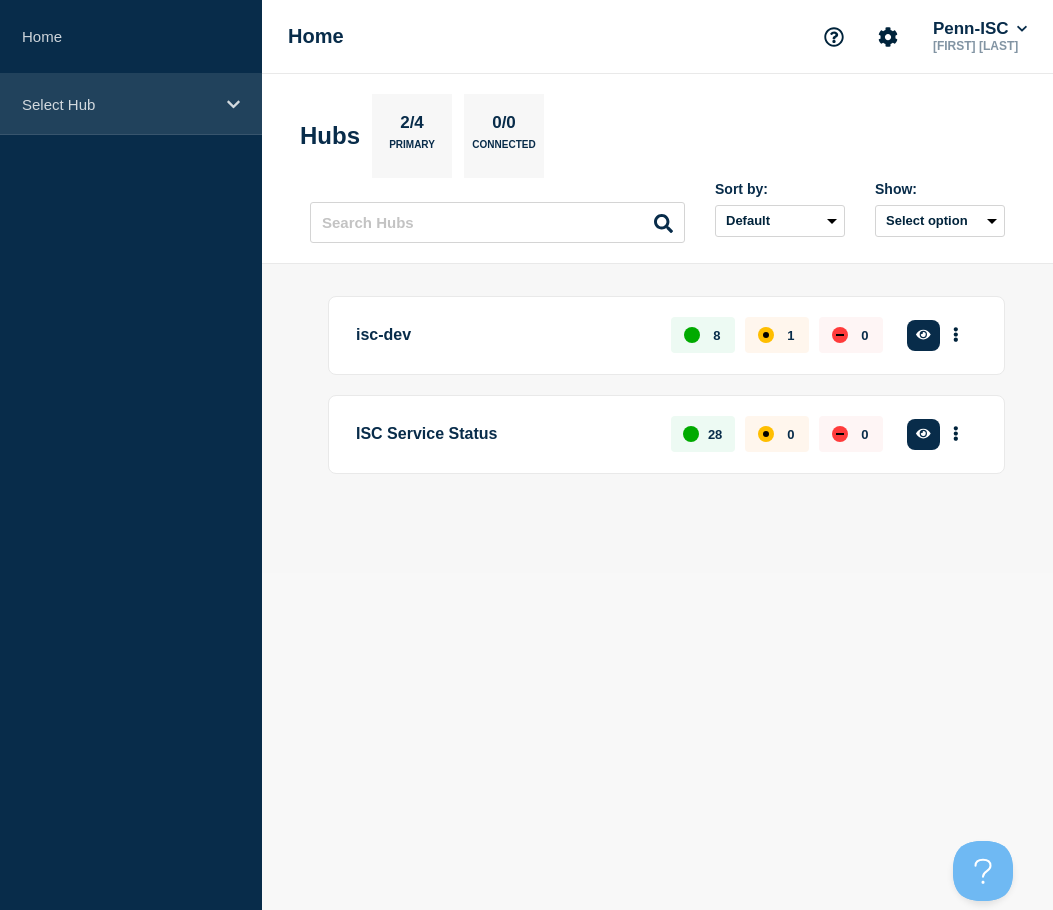 click on "Select Hub" at bounding box center (118, 104) 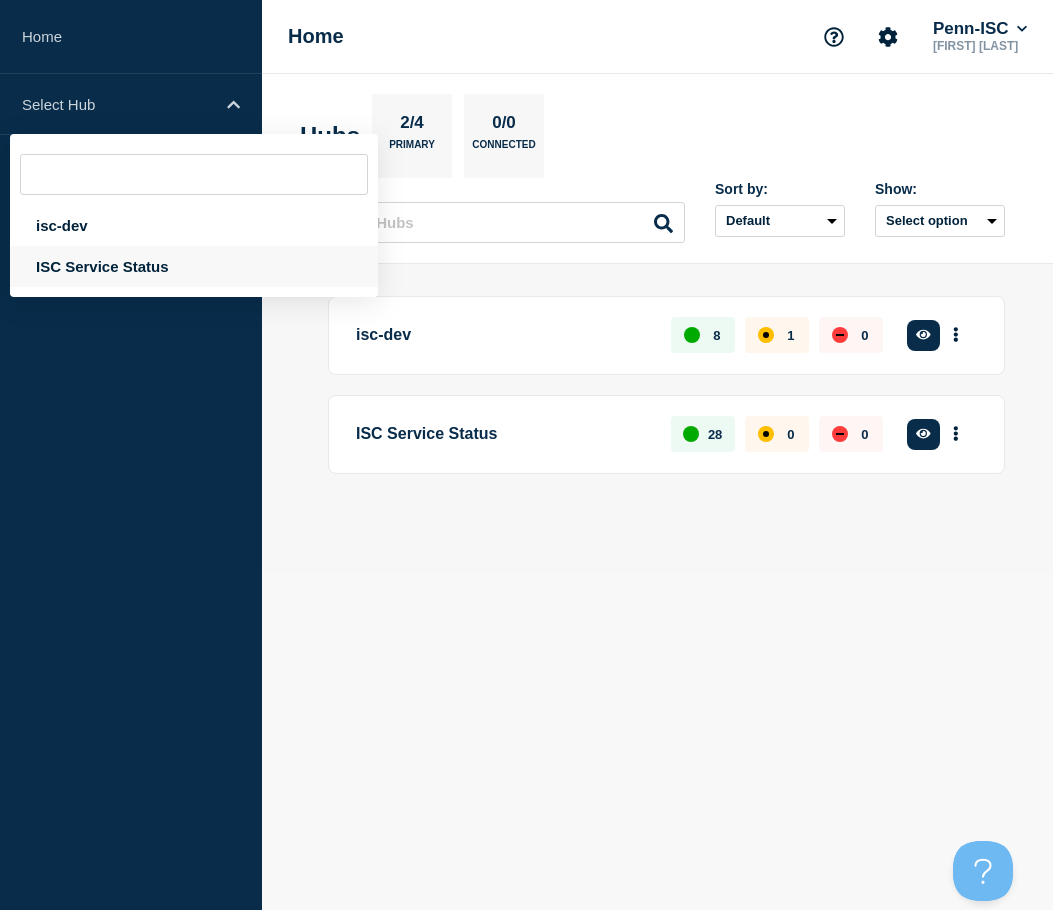 click on "ISC Service Status" at bounding box center [194, 266] 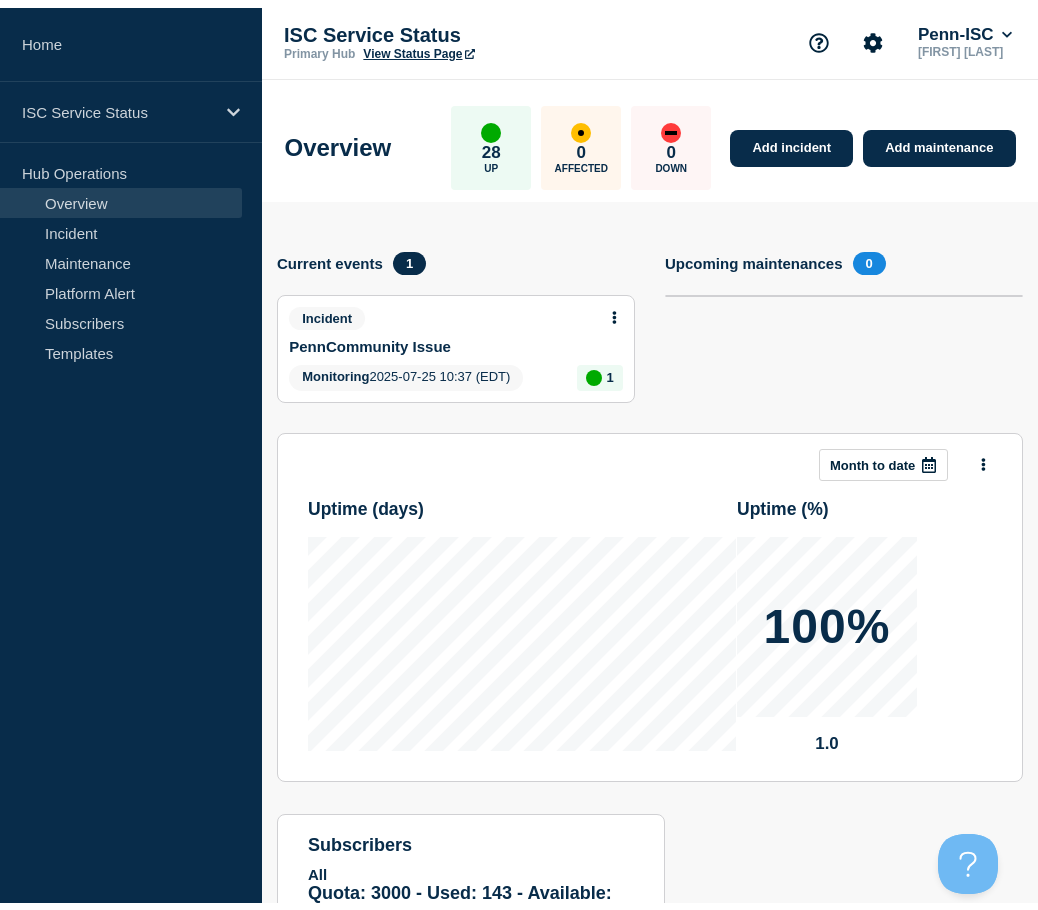 scroll, scrollTop: 0, scrollLeft: 0, axis: both 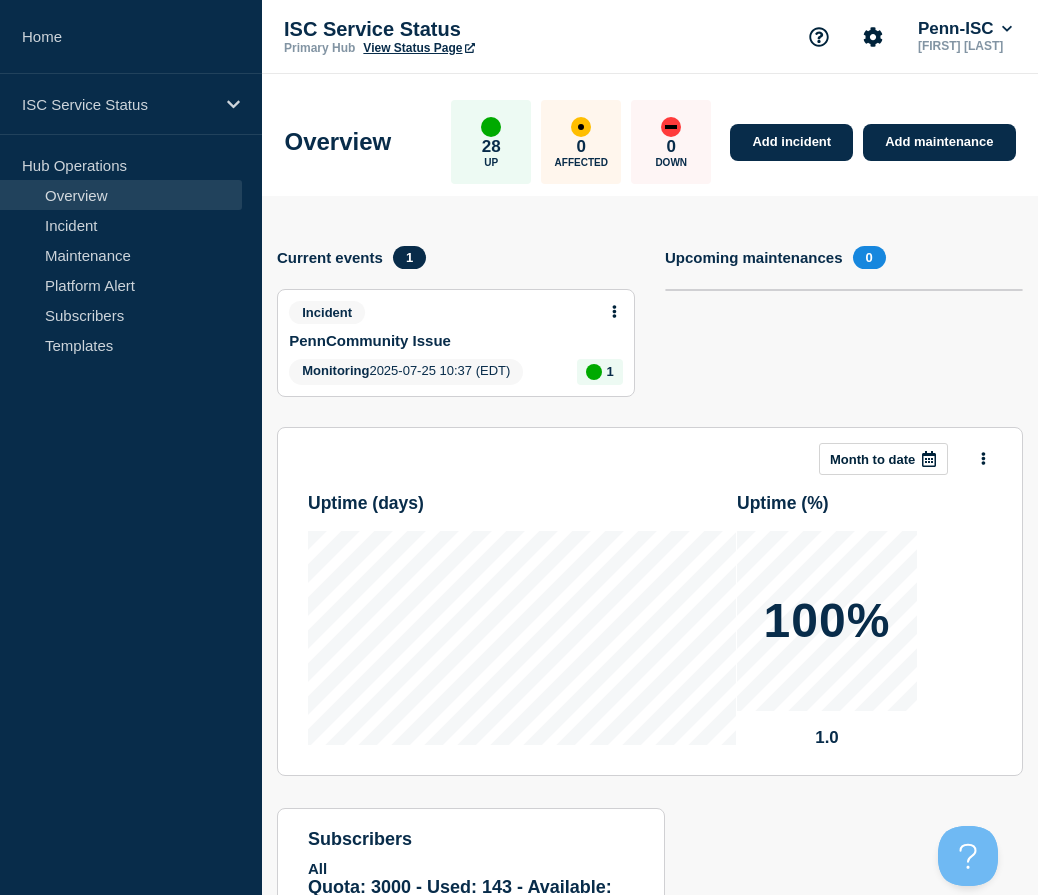 click 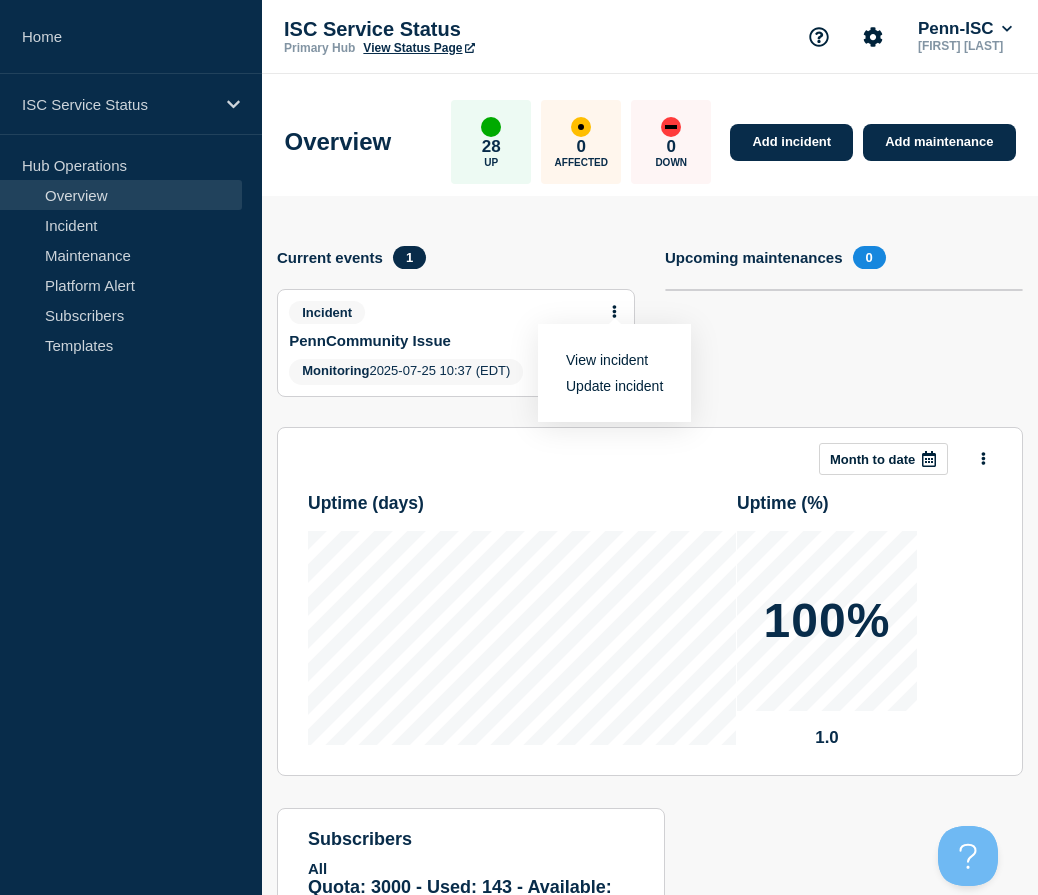 click on "View incident" at bounding box center [607, 360] 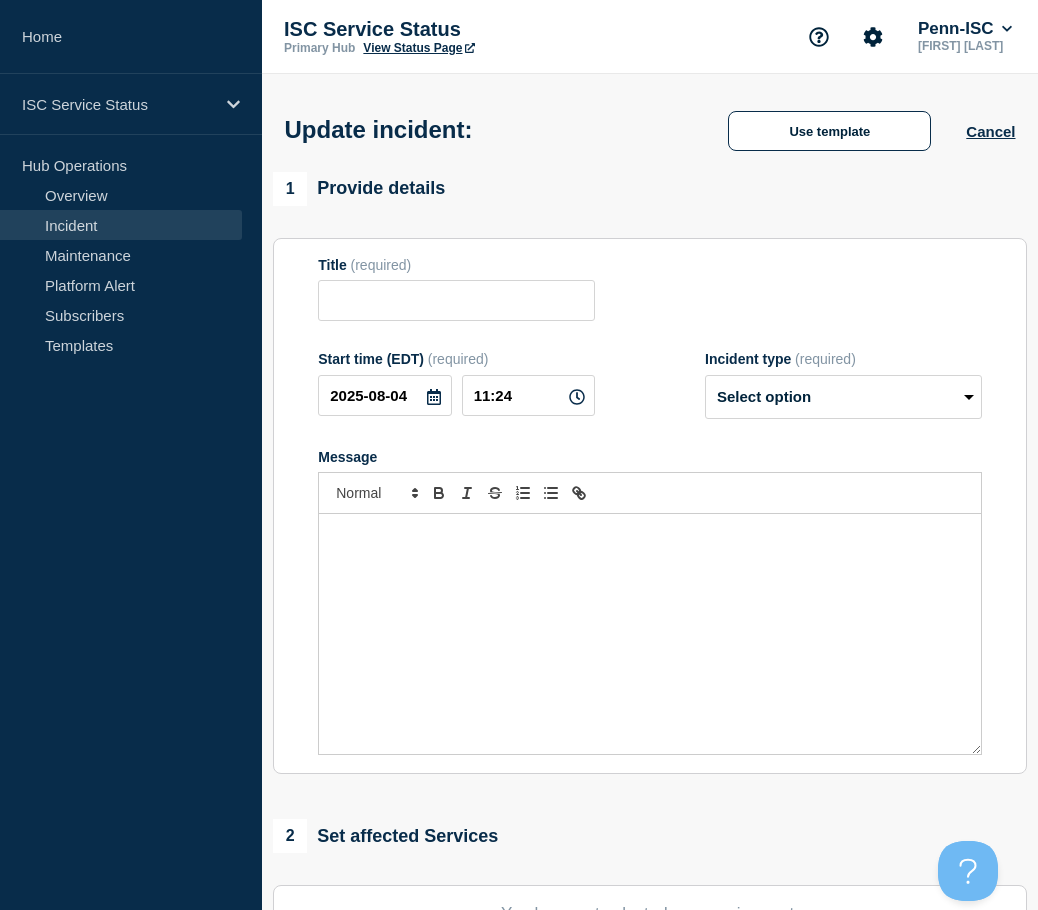 type on "PennCommunity Issue" 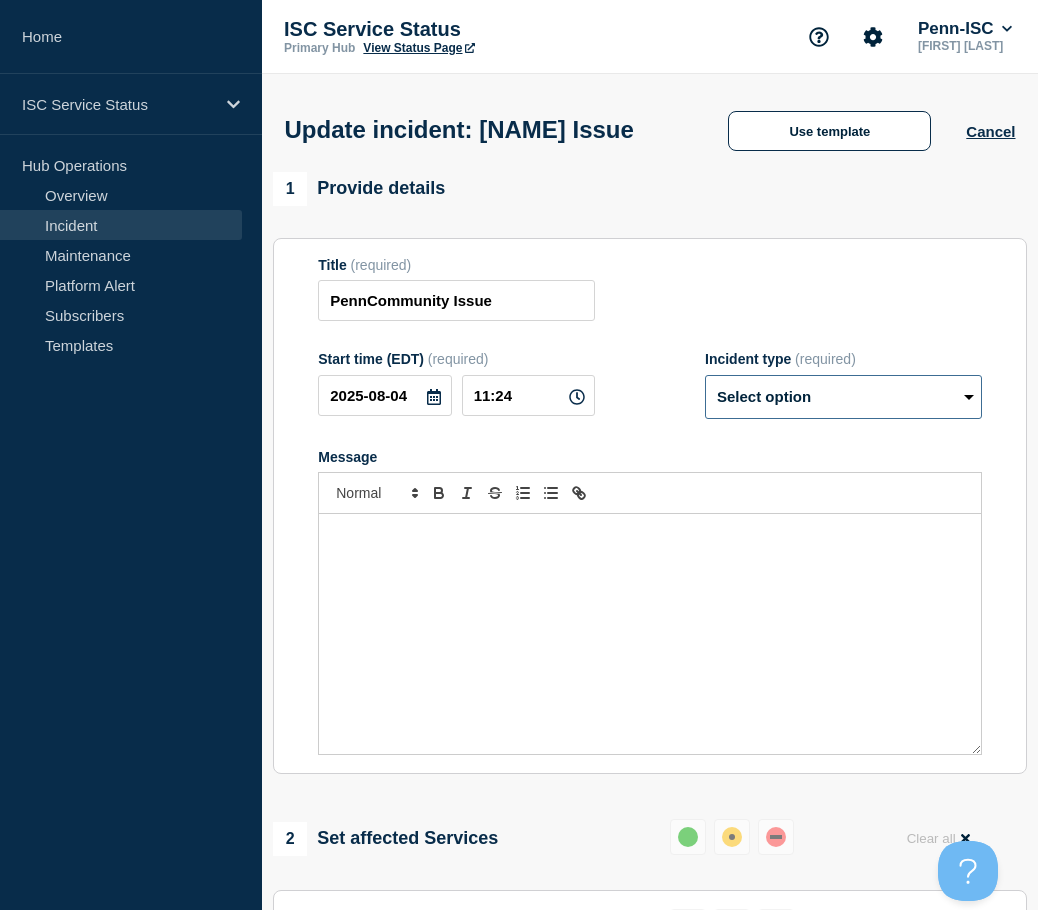 click on "Select option Investigating Identified Monitoring Resolved" at bounding box center [843, 397] 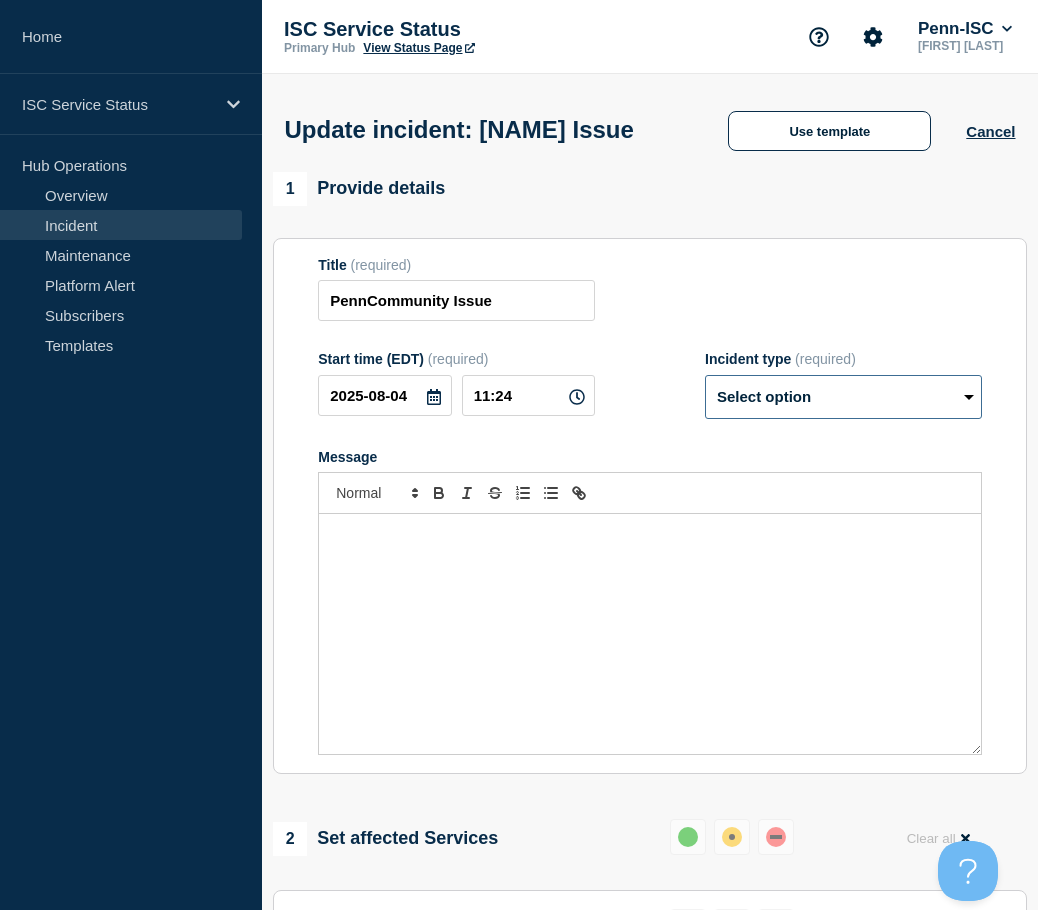 select on "resolved" 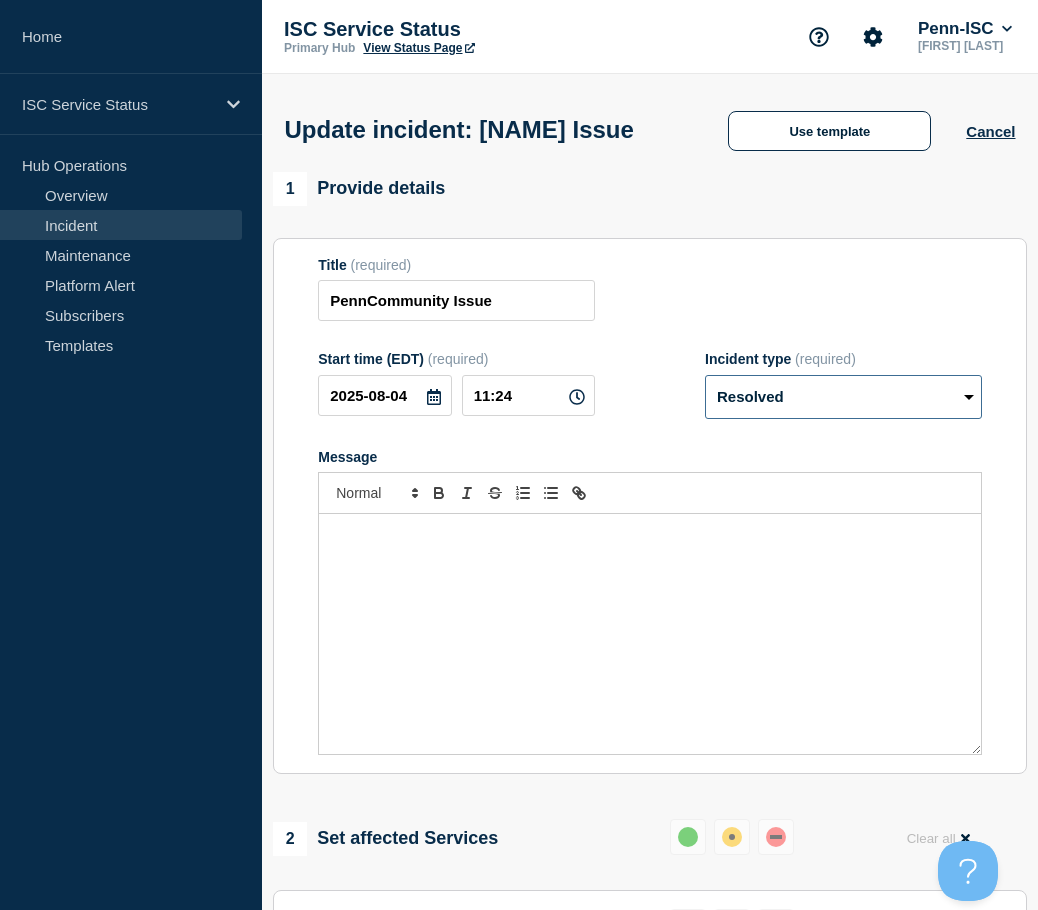 click on "Select option Investigating Identified Monitoring Resolved" at bounding box center (843, 397) 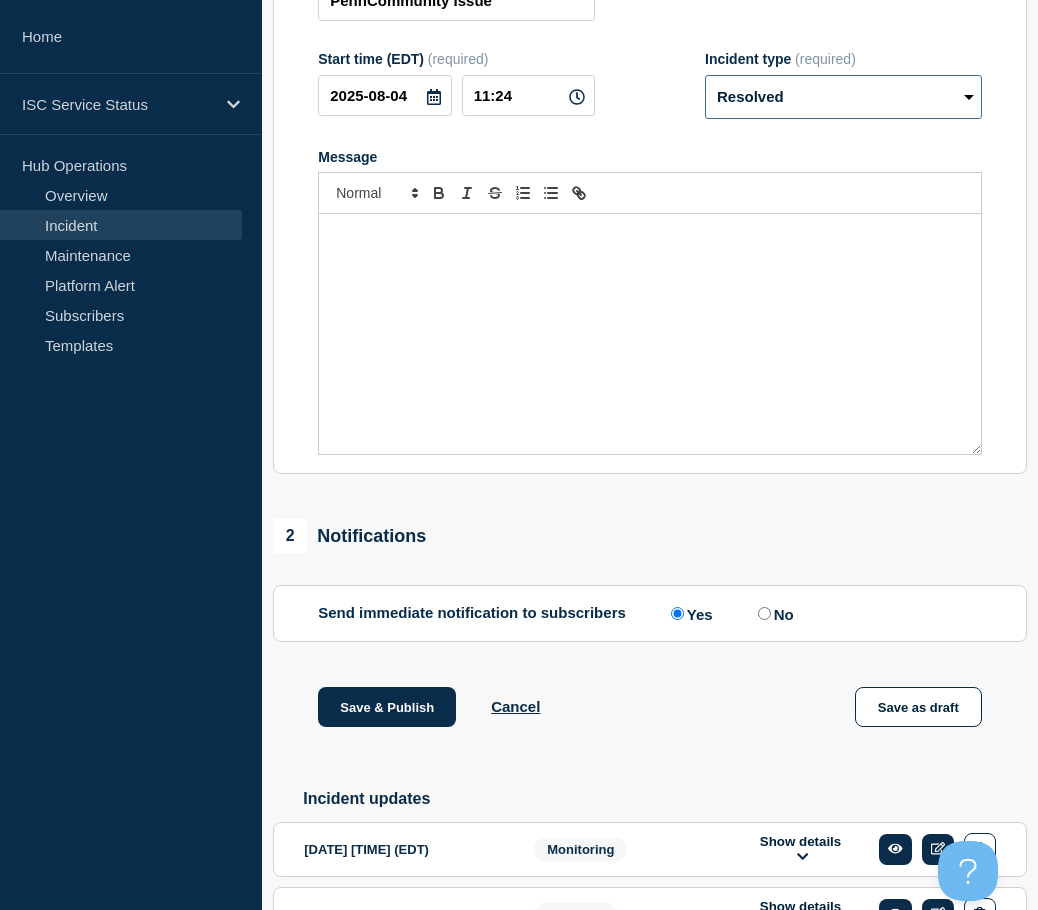scroll, scrollTop: 468, scrollLeft: 0, axis: vertical 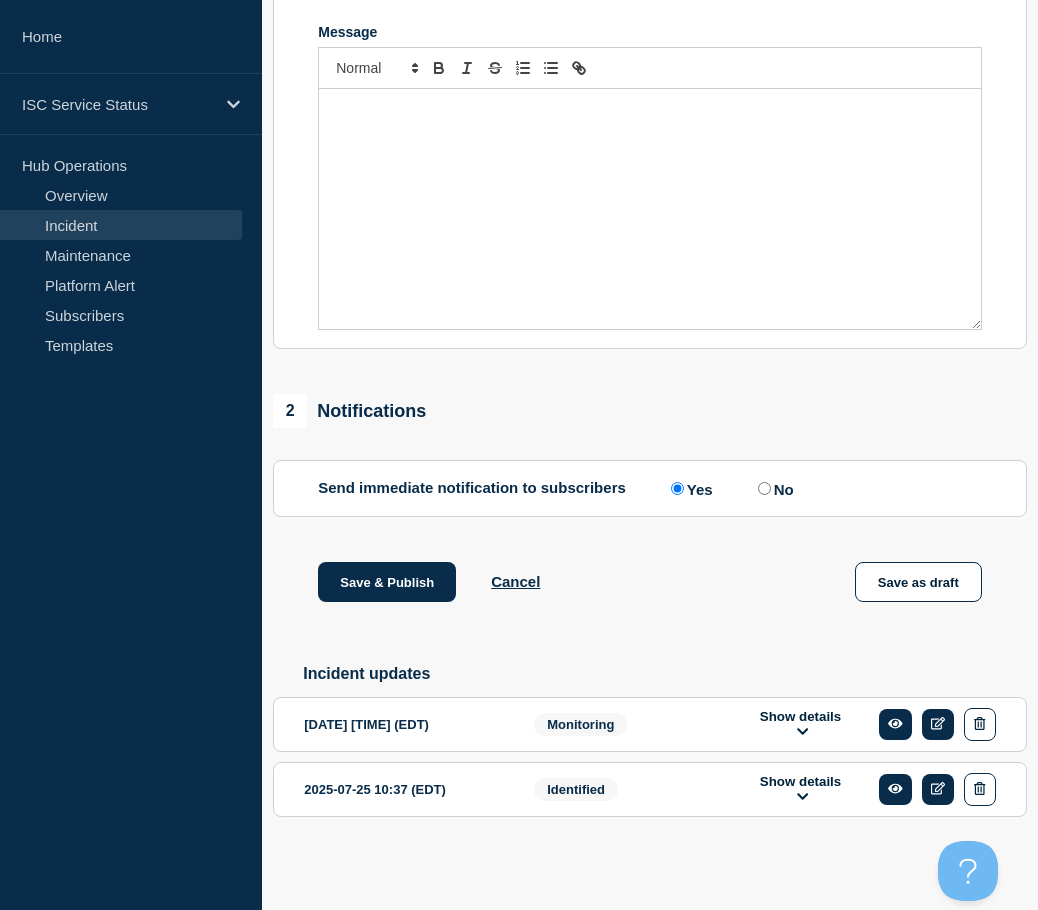 click on "No" at bounding box center (764, 488) 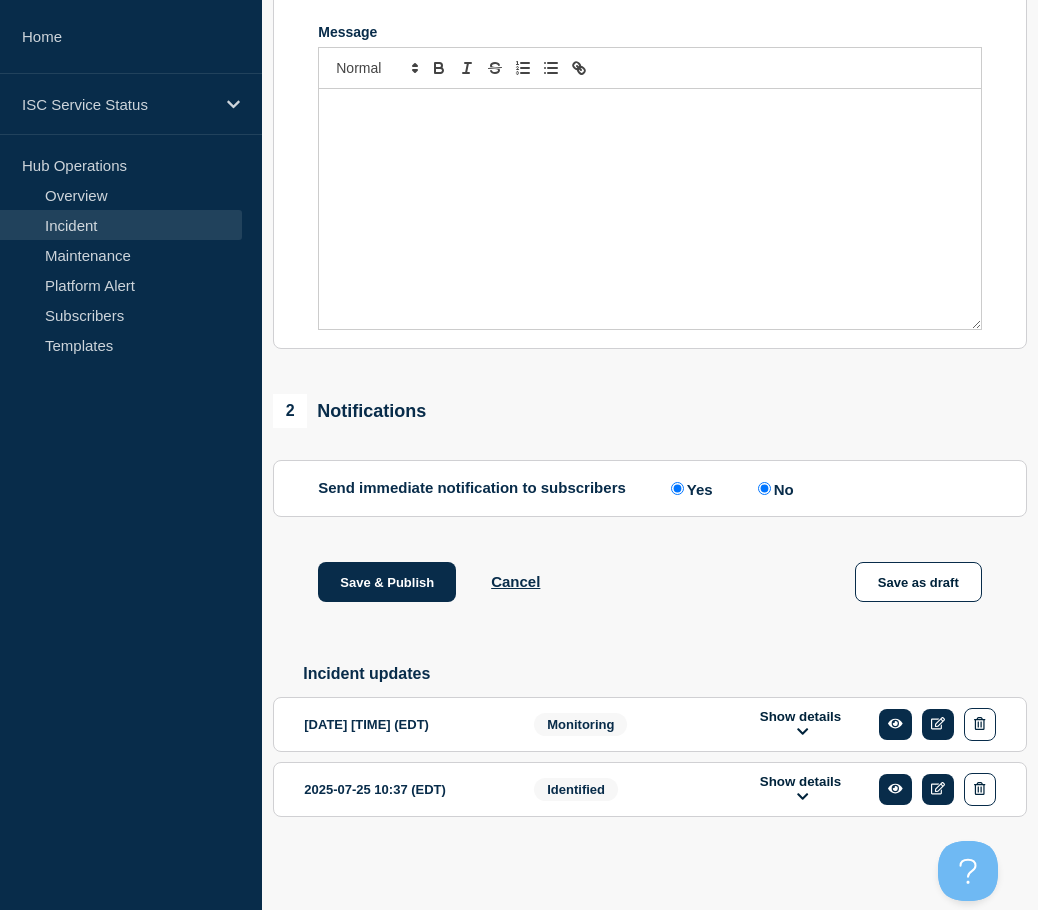 radio on "false" 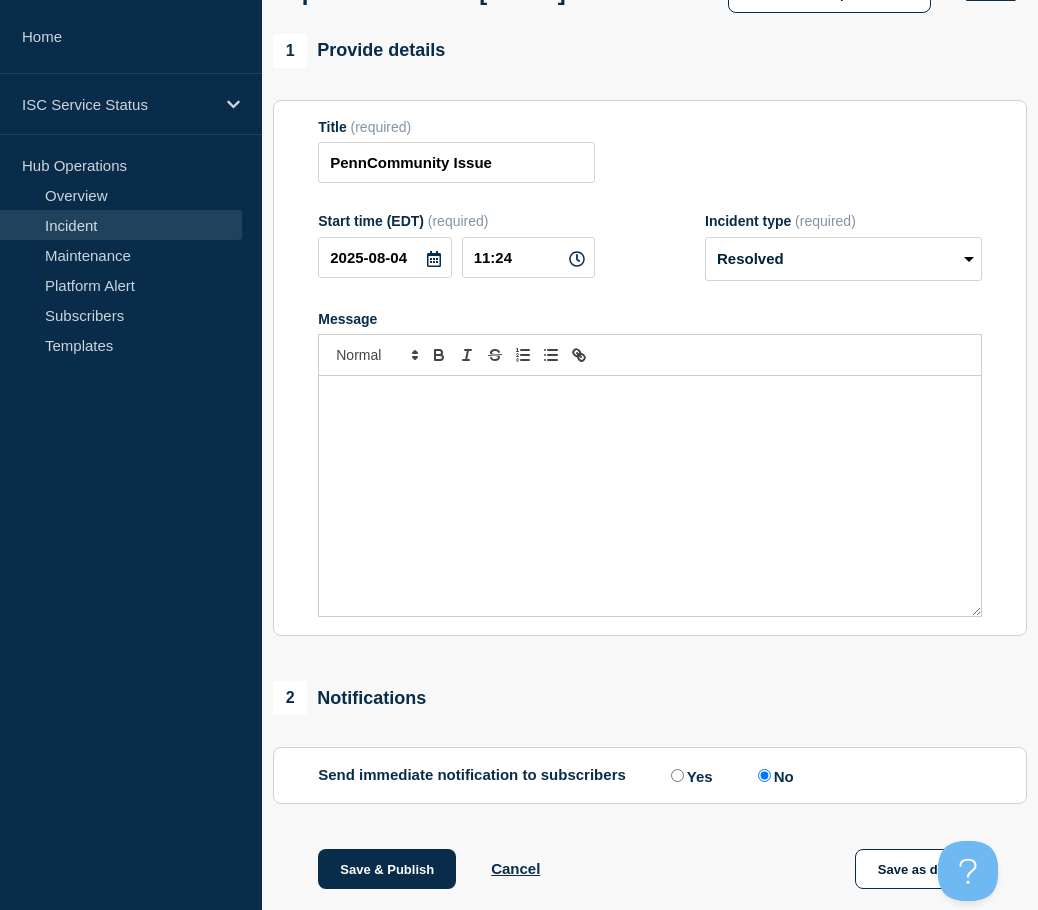 scroll, scrollTop: 0, scrollLeft: 0, axis: both 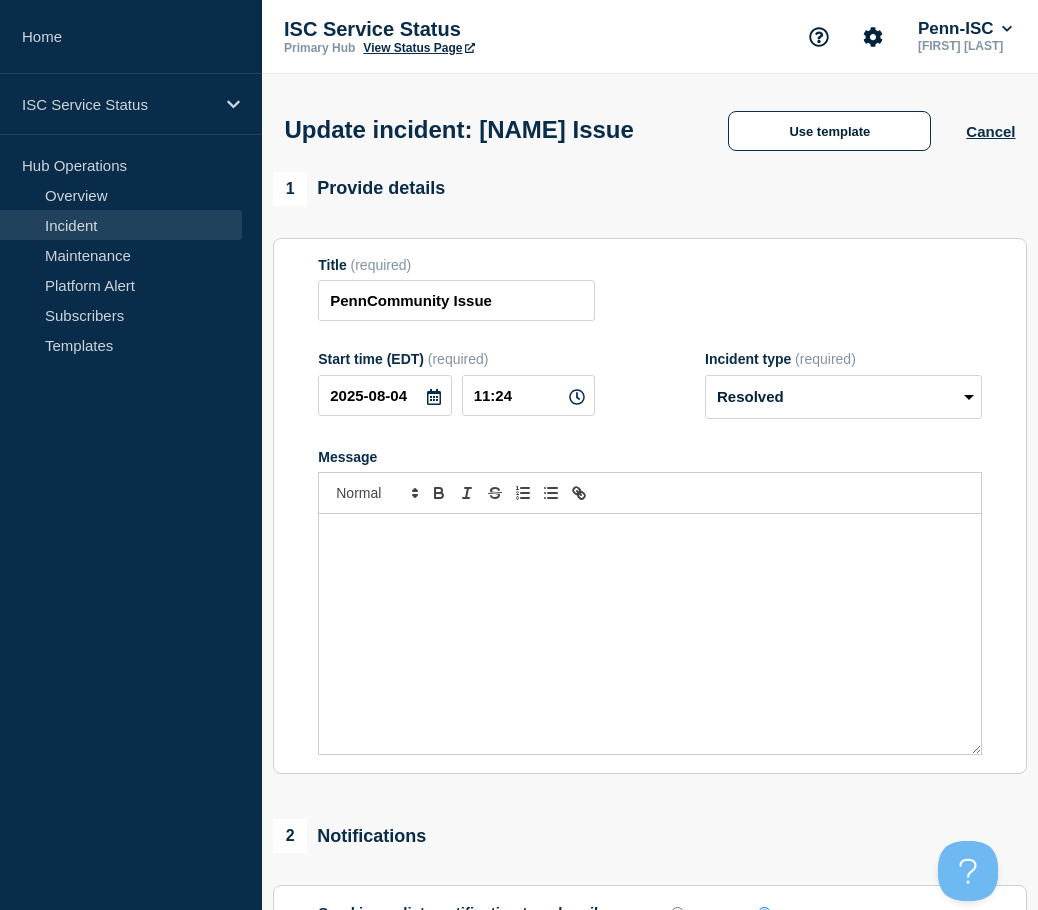 click 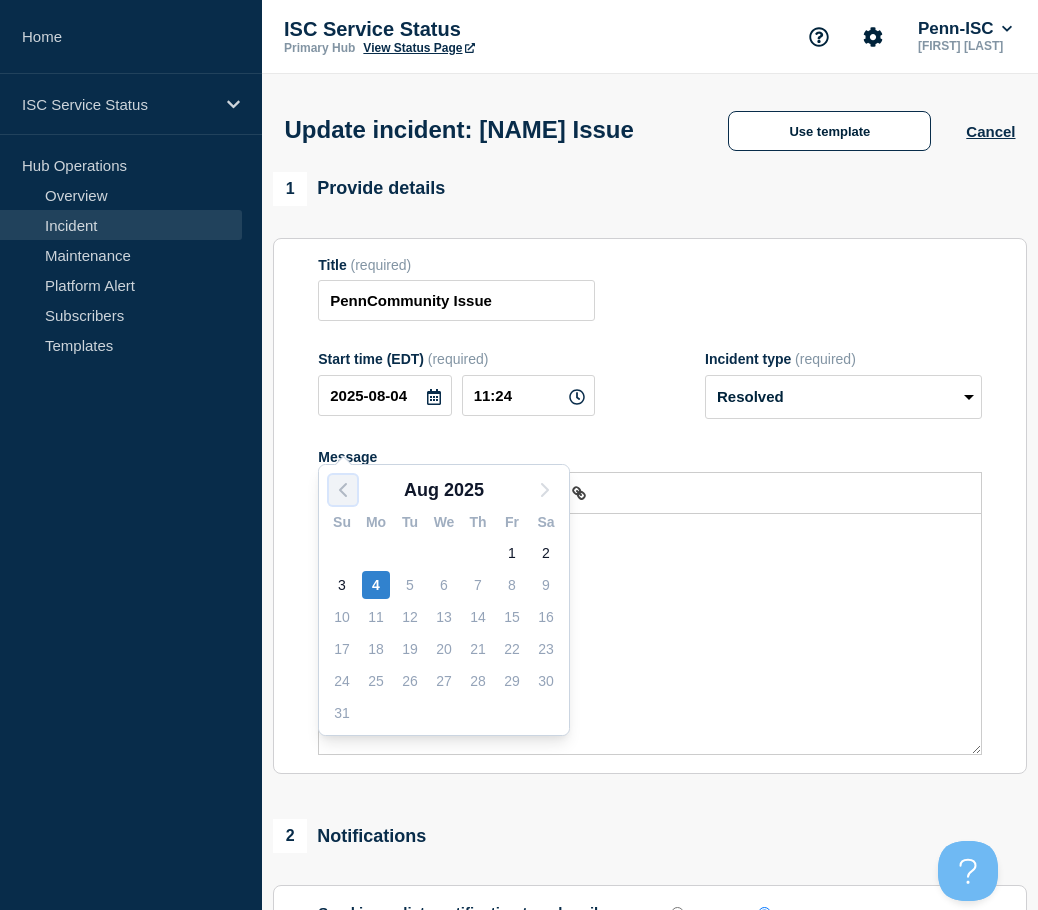 click 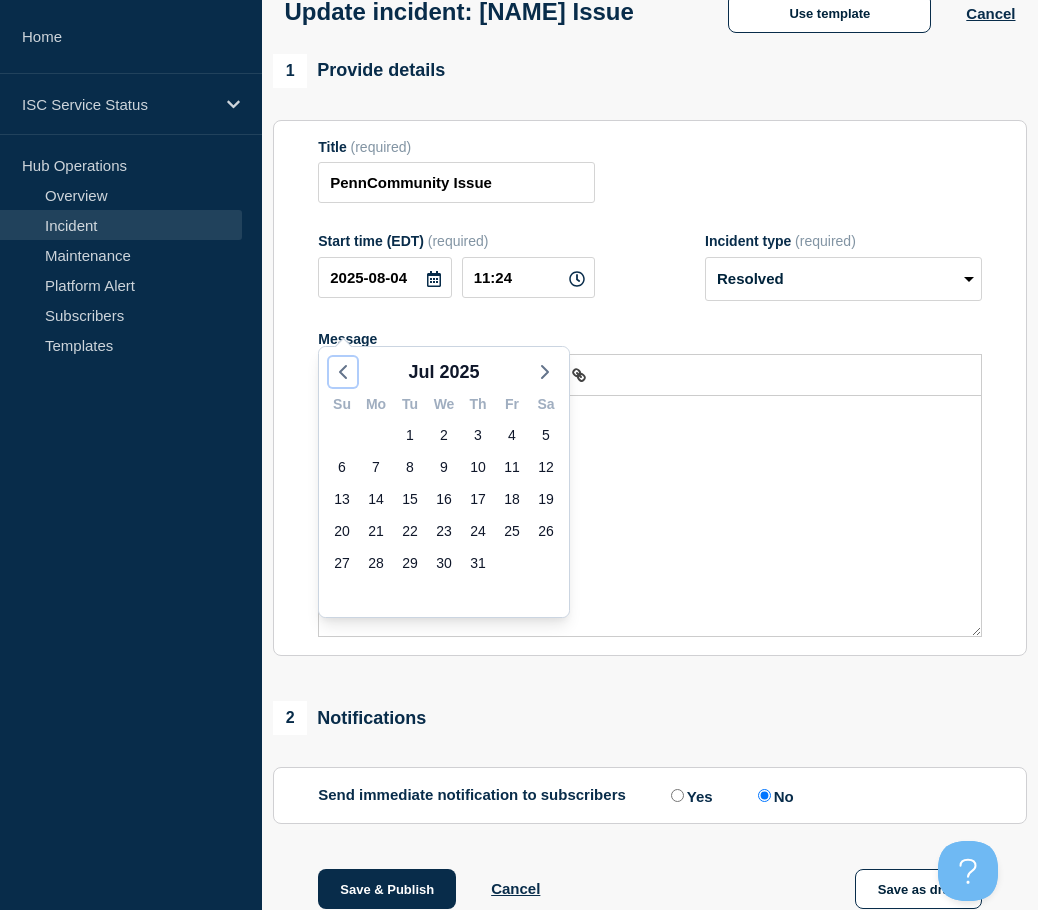 scroll, scrollTop: 68, scrollLeft: 0, axis: vertical 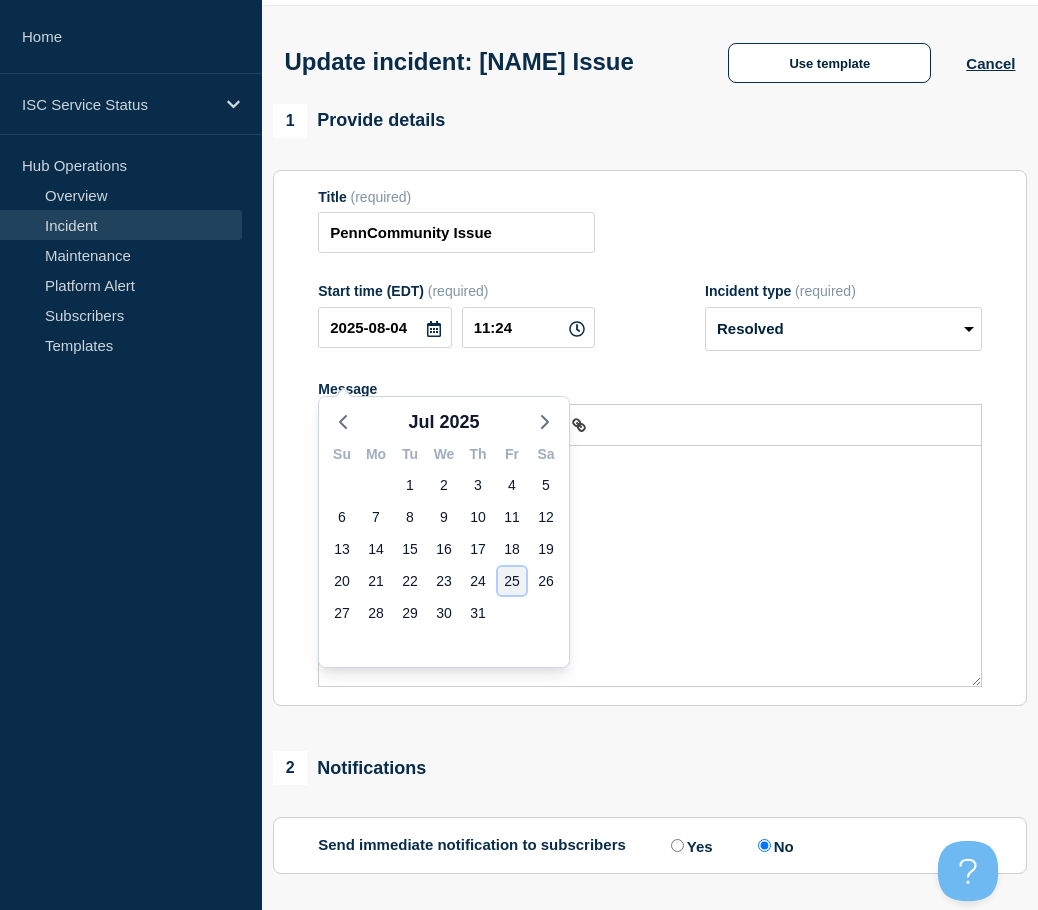 click on "25" 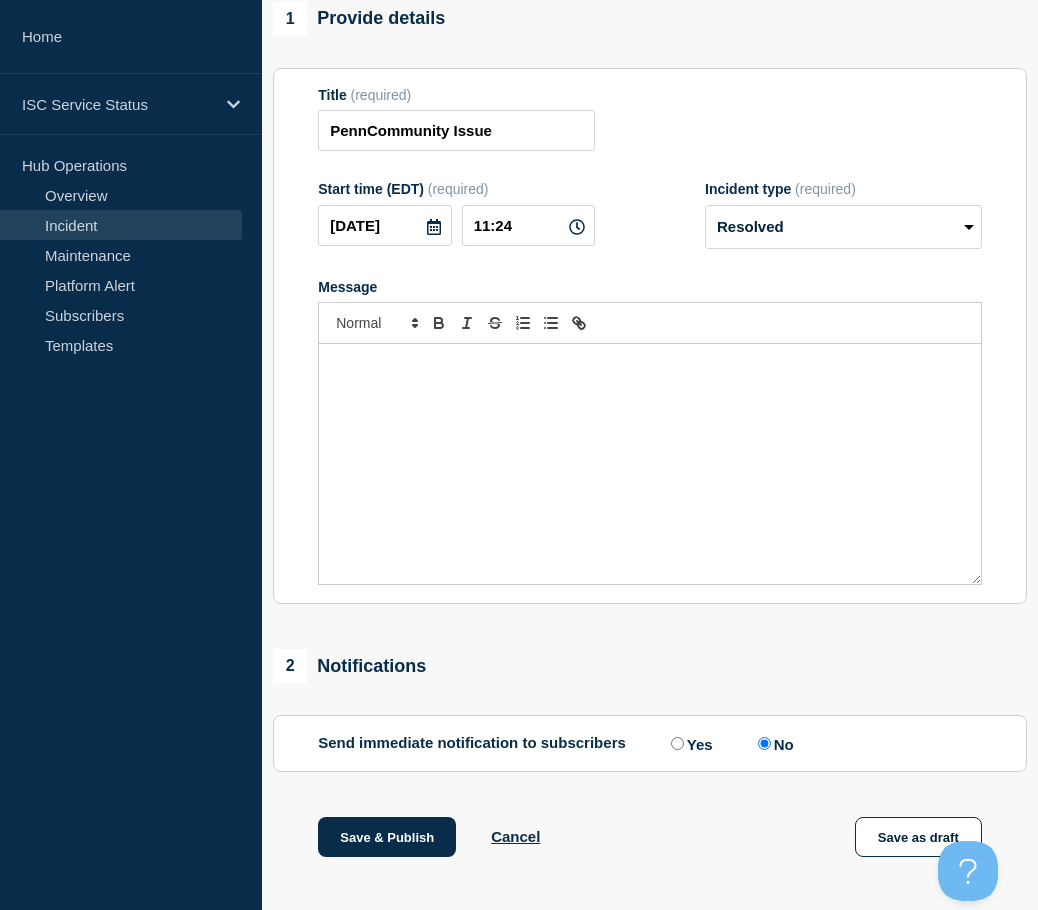 scroll, scrollTop: 168, scrollLeft: 0, axis: vertical 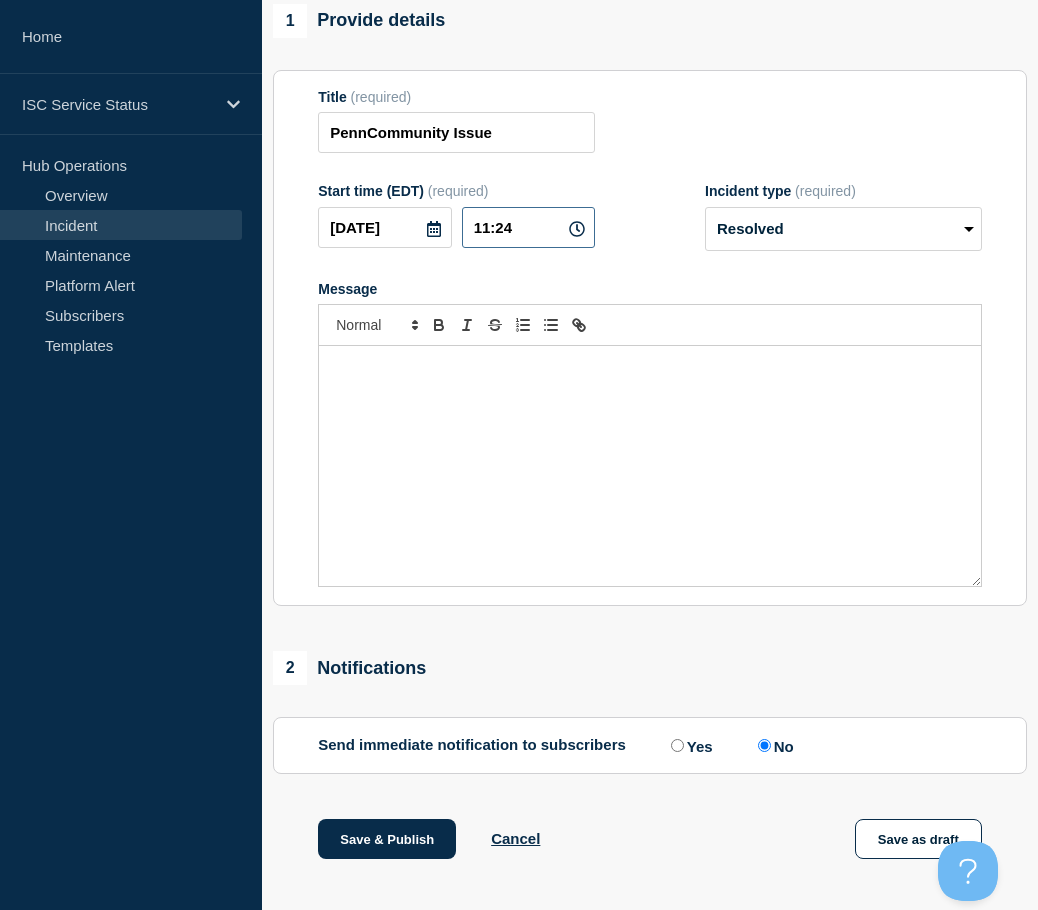 click on "11:24" at bounding box center [528, 227] 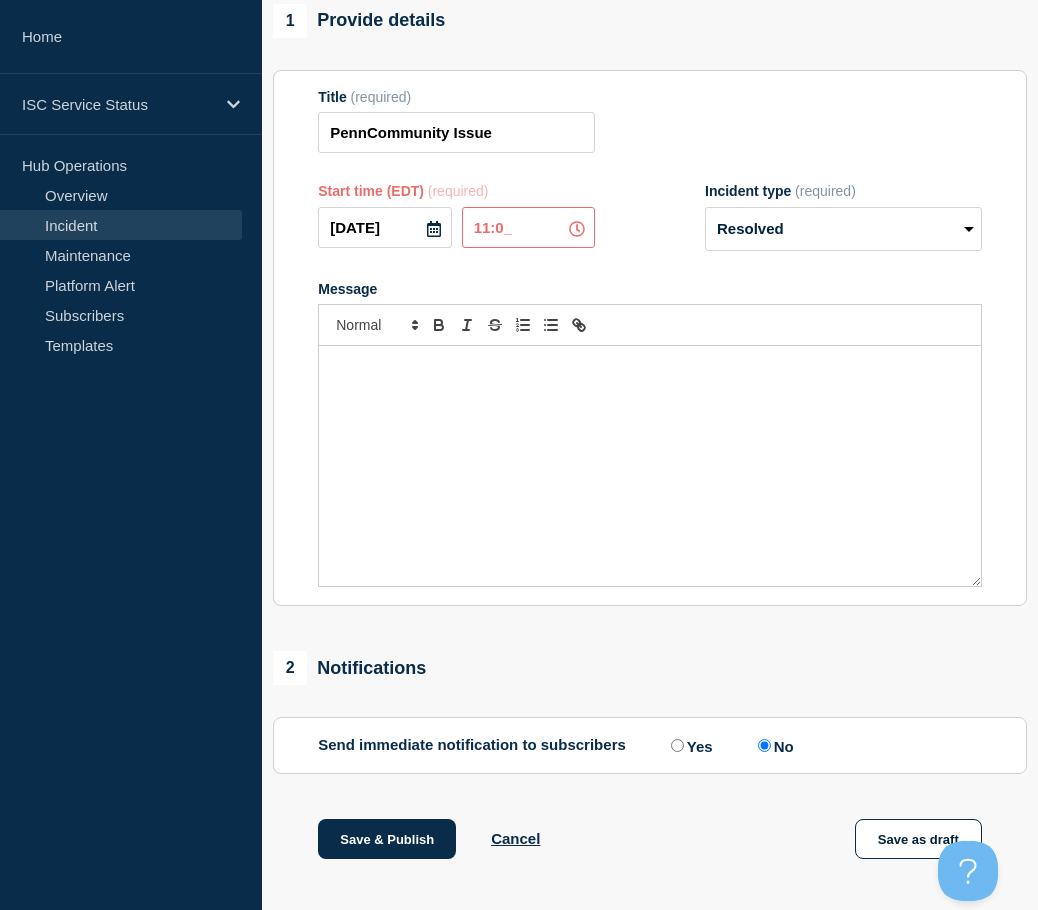 type on "11:00" 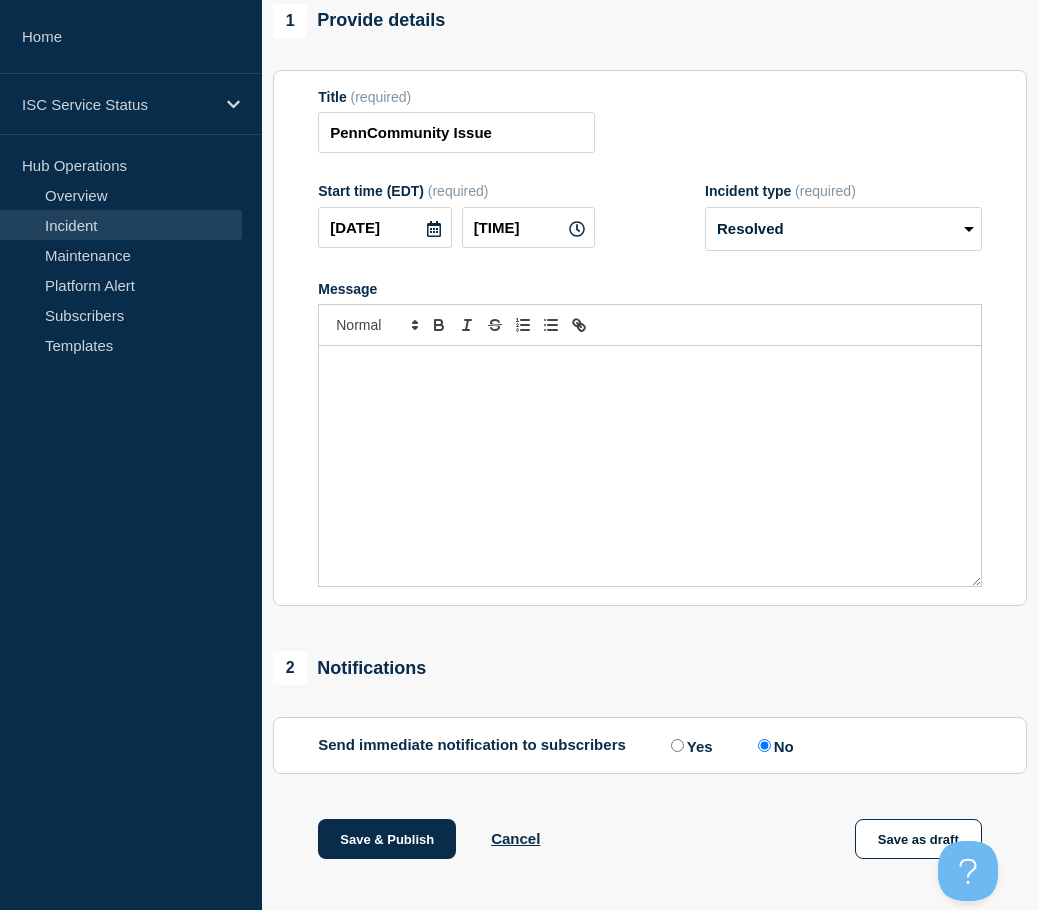 click on "Start time (EDT)  (required) 2025-07-25 11:00 Incident type  (required) Select option Investigating Identified Monitoring Resolved" at bounding box center (650, 217) 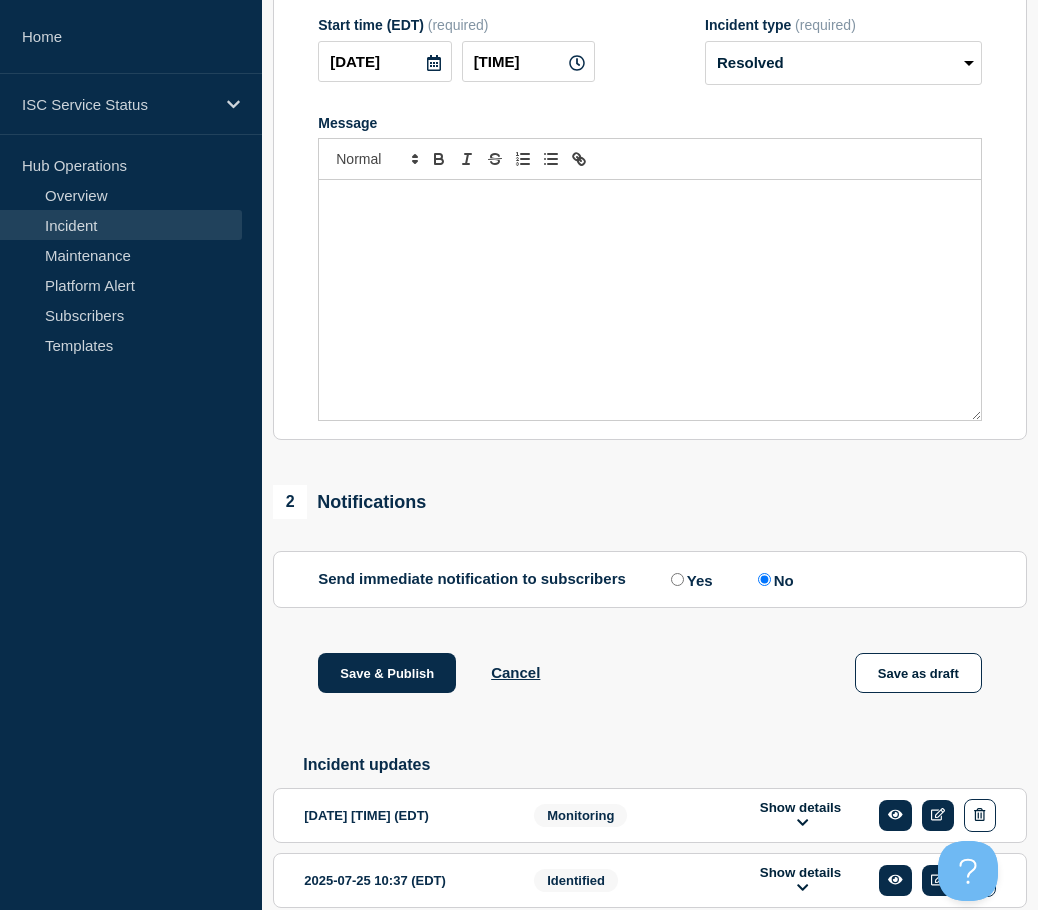 scroll, scrollTop: 468, scrollLeft: 0, axis: vertical 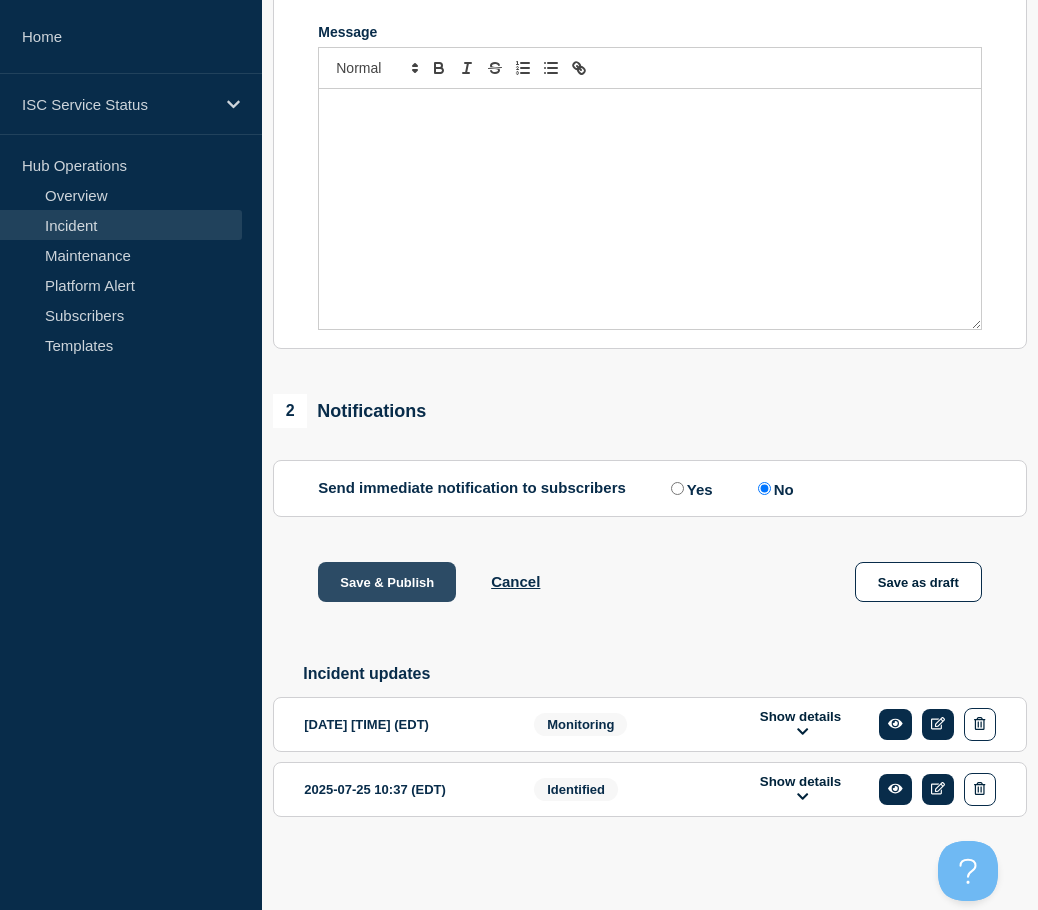 click on "Save & Publish" at bounding box center [387, 582] 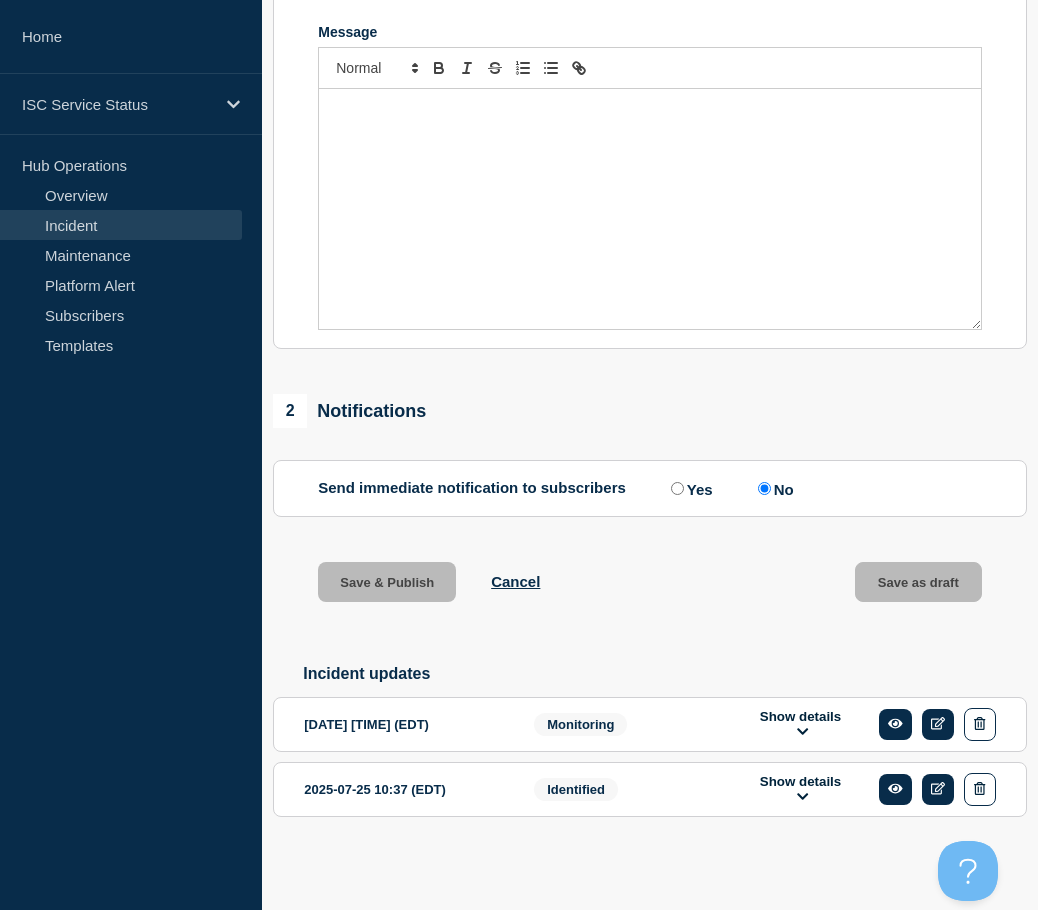 scroll, scrollTop: 510, scrollLeft: 0, axis: vertical 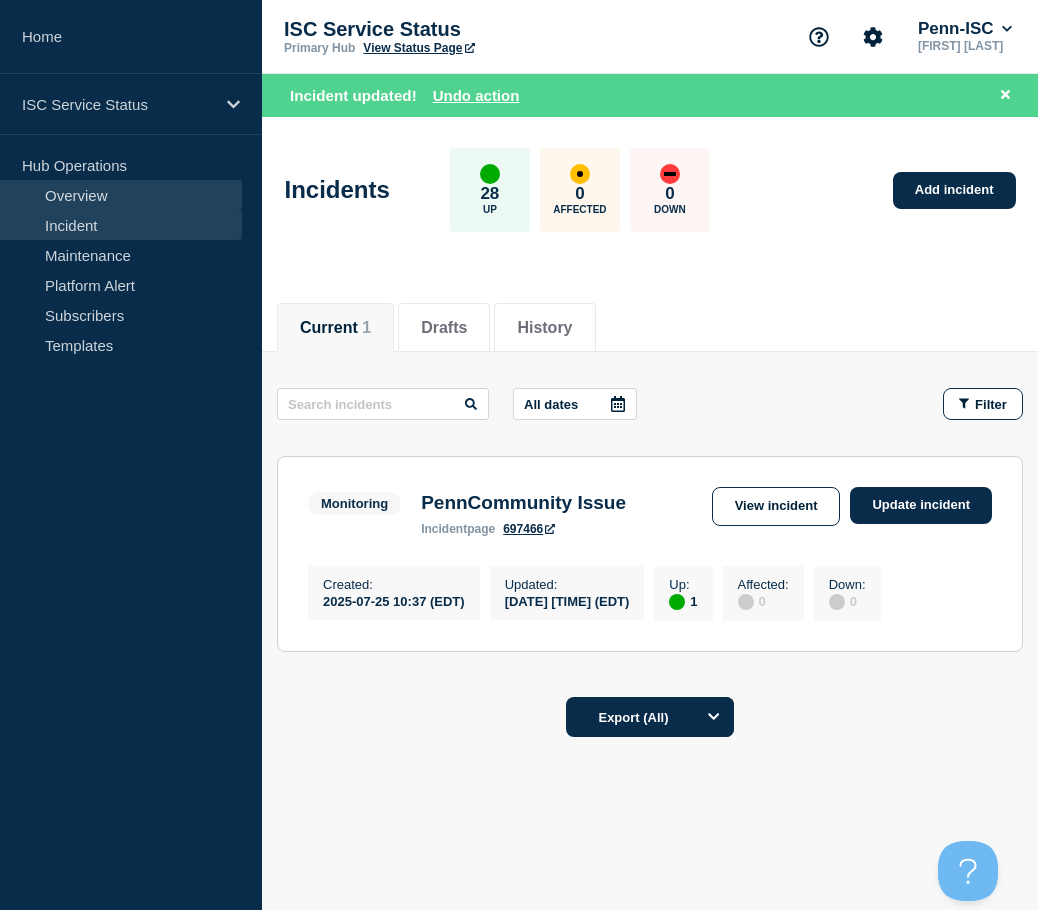 click on "Overview" at bounding box center [121, 195] 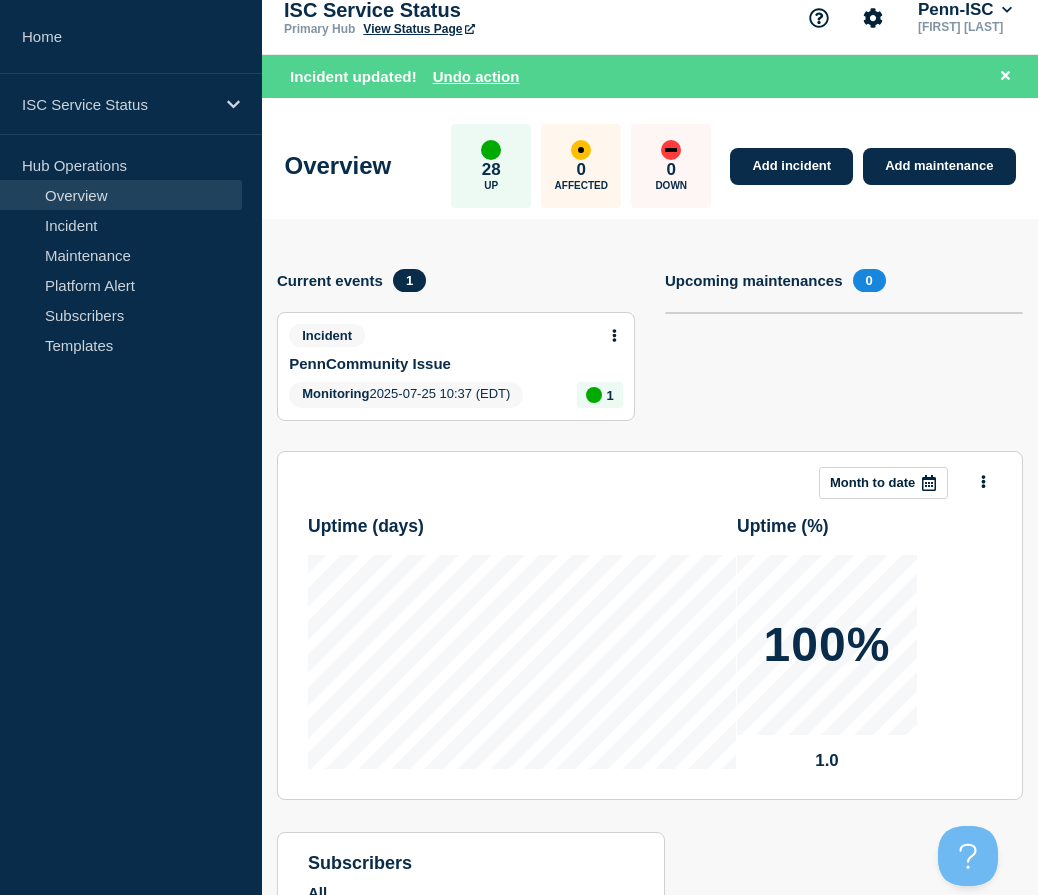 scroll, scrollTop: 0, scrollLeft: 0, axis: both 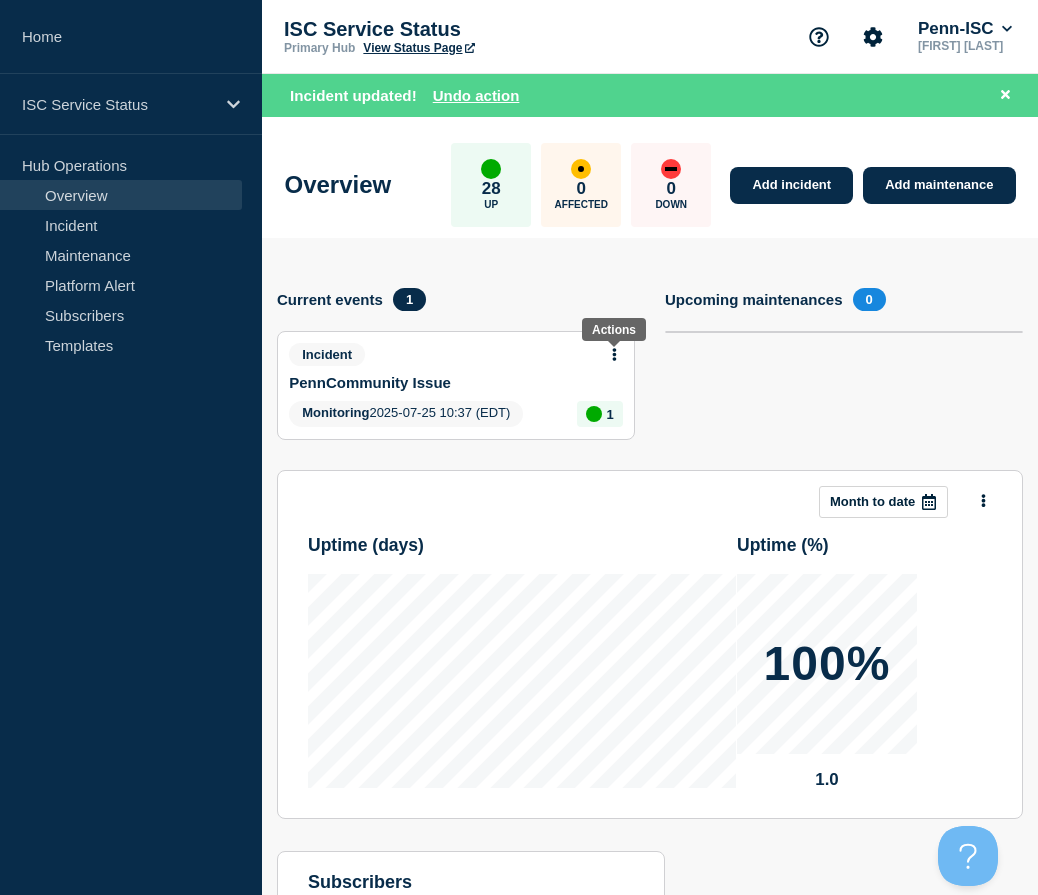 click 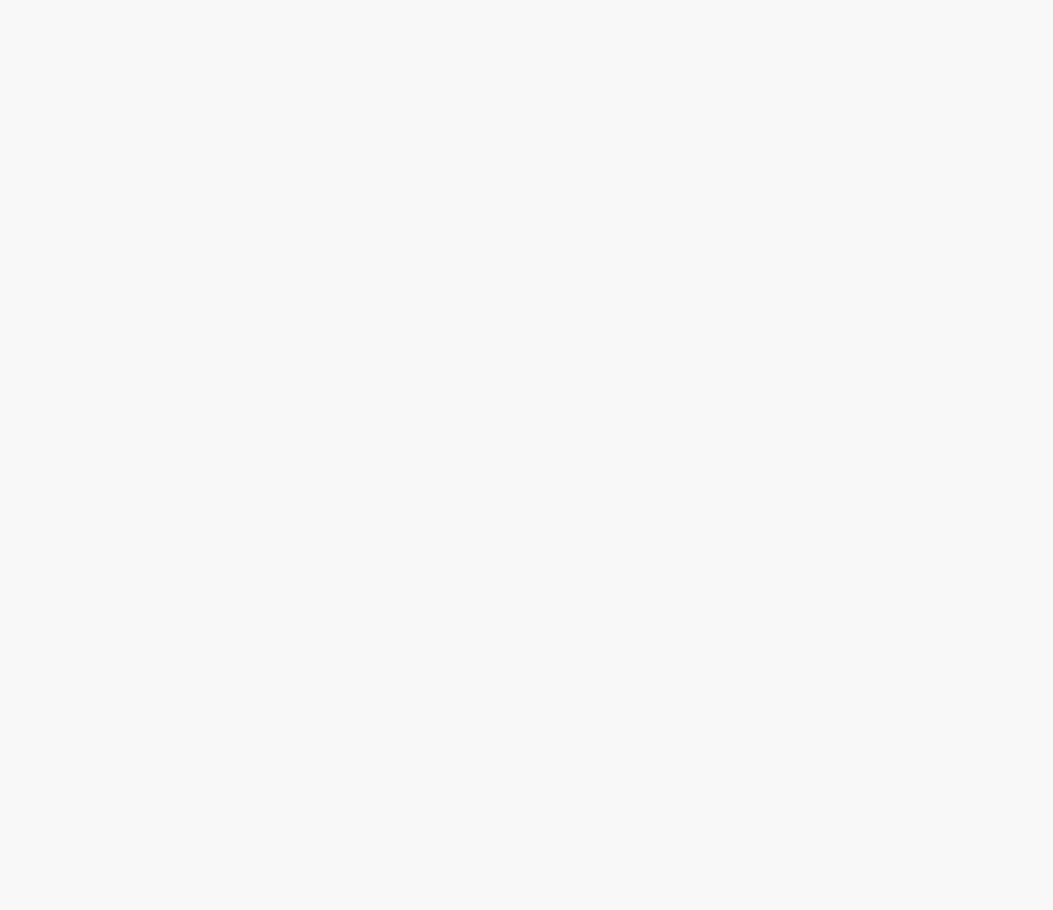 scroll, scrollTop: 0, scrollLeft: 0, axis: both 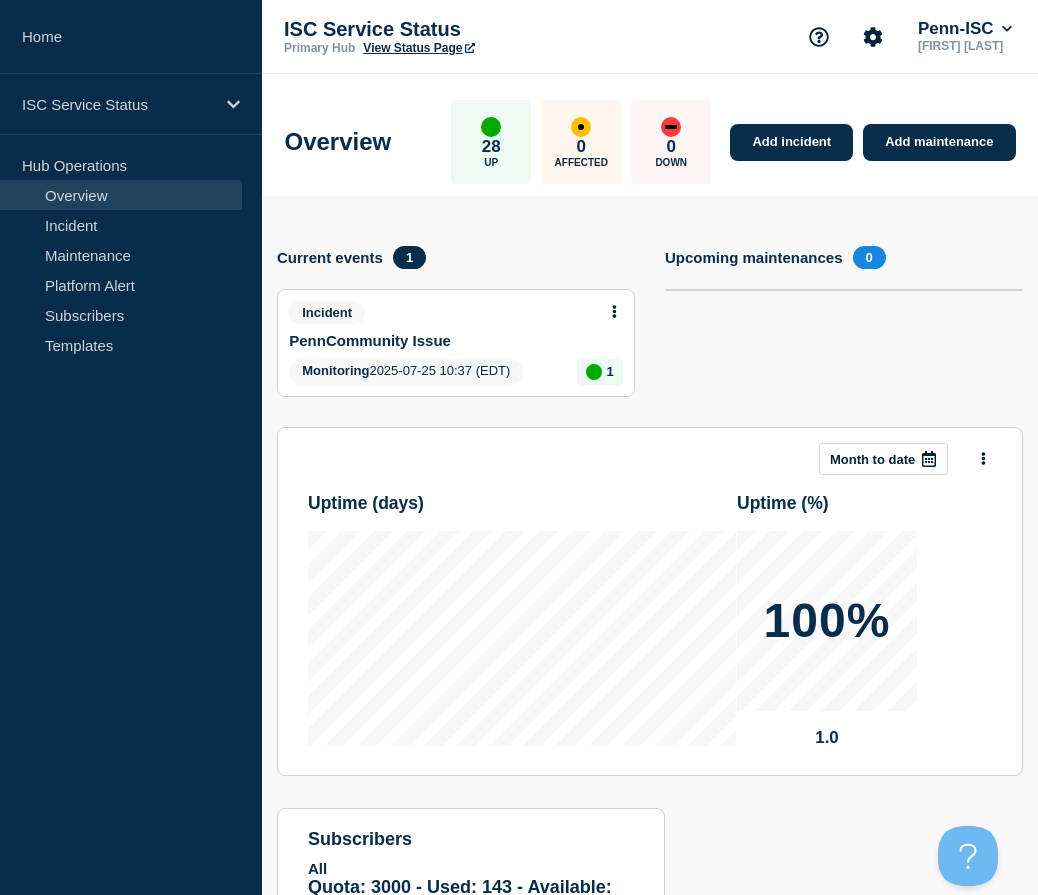 click 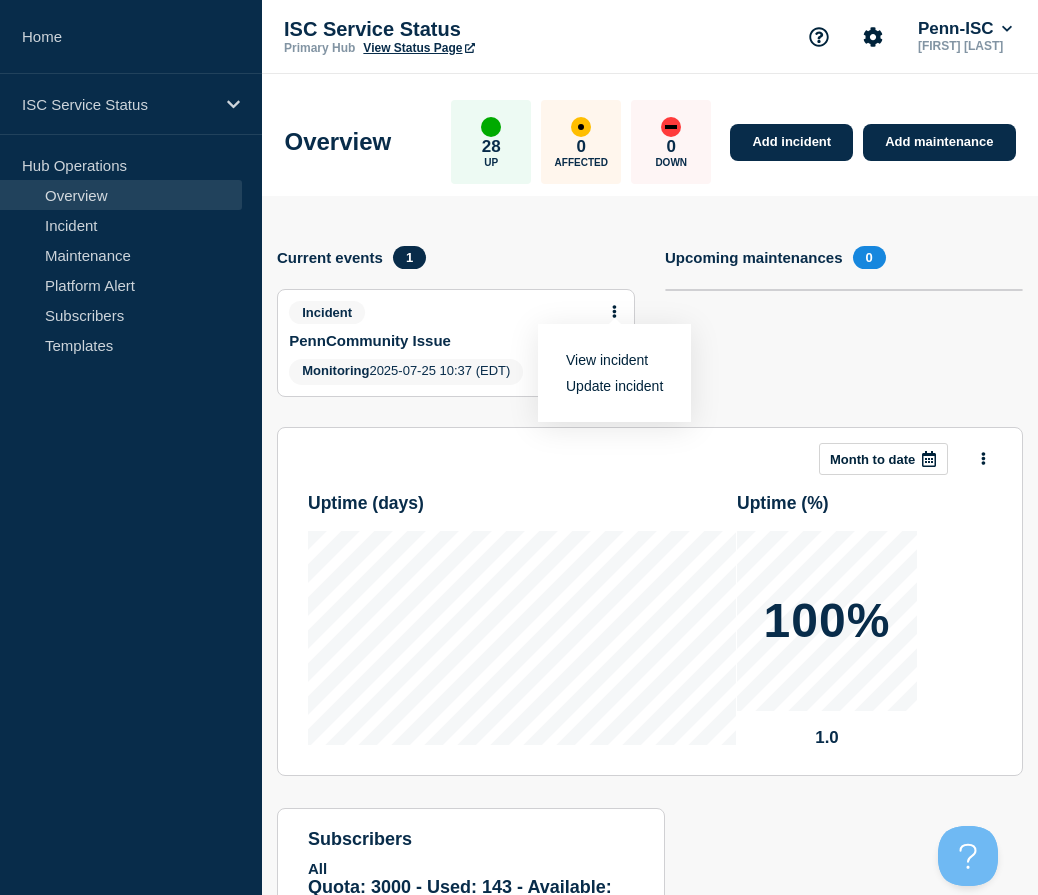 click on "View incident" at bounding box center [607, 360] 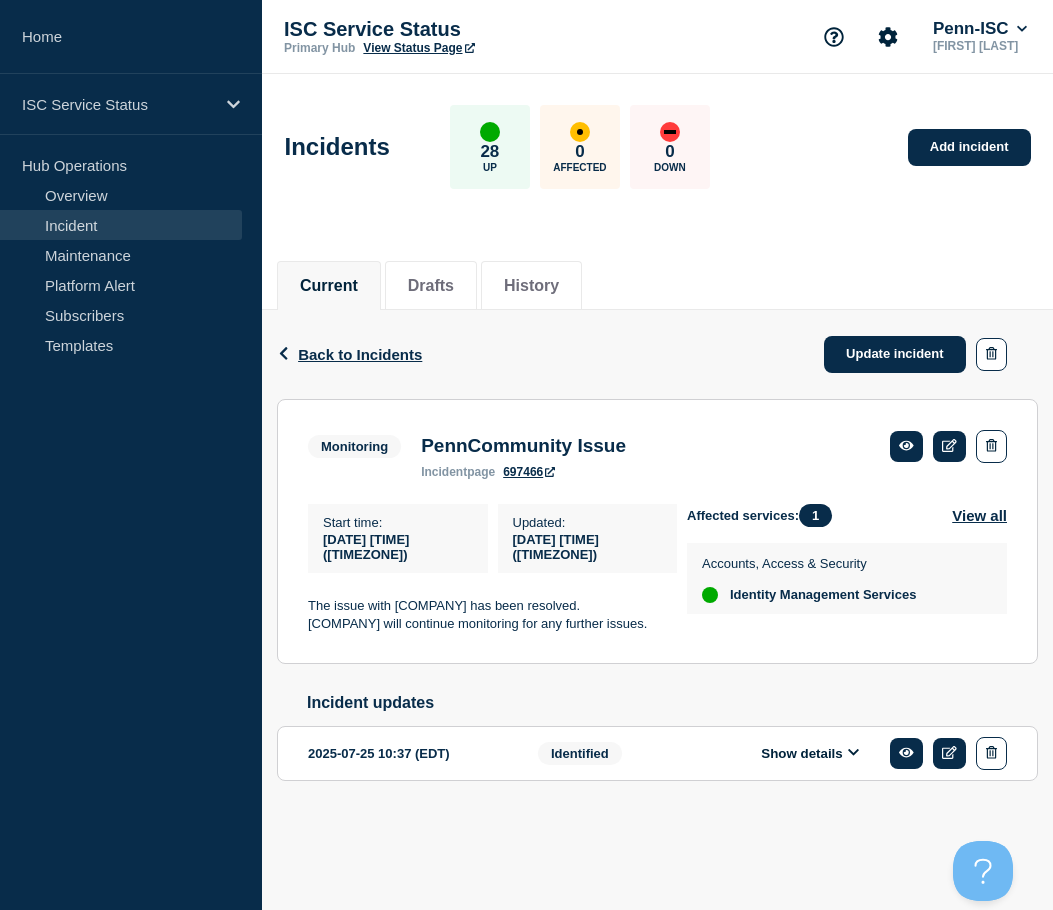 click on "Incident" at bounding box center [121, 225] 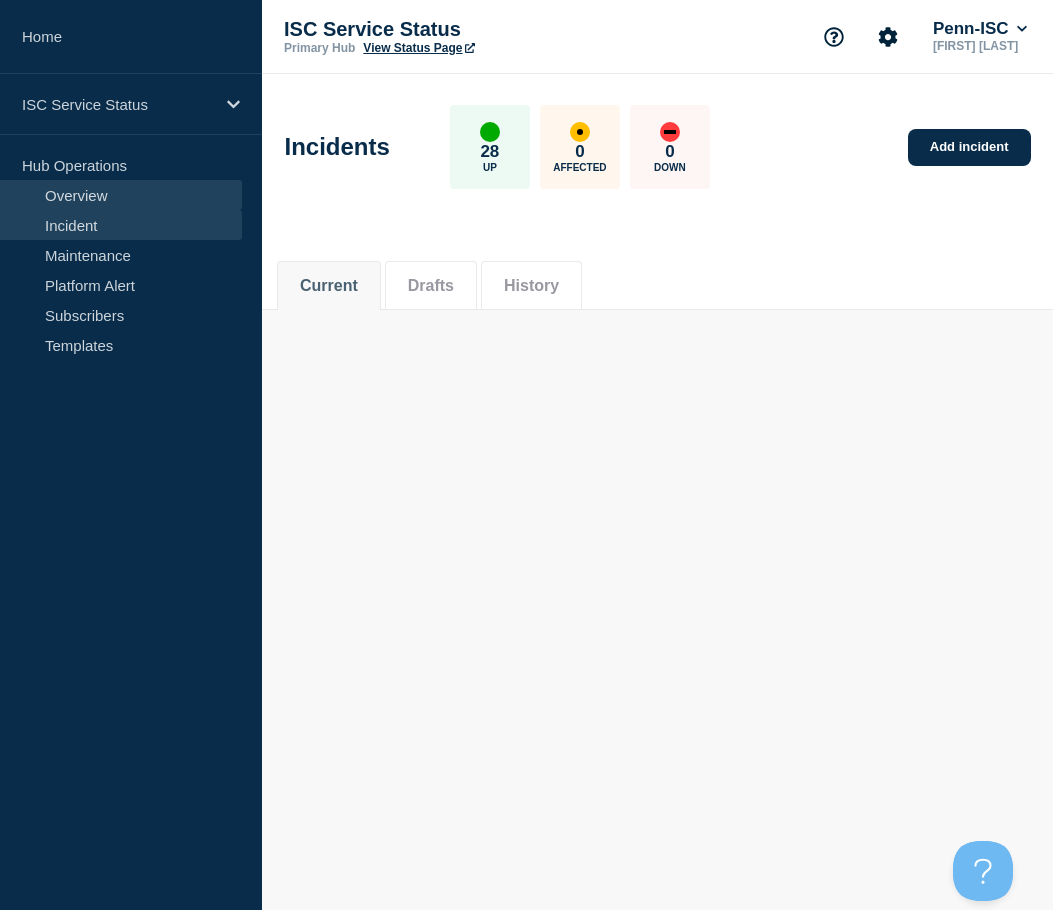 click on "Overview" at bounding box center [121, 195] 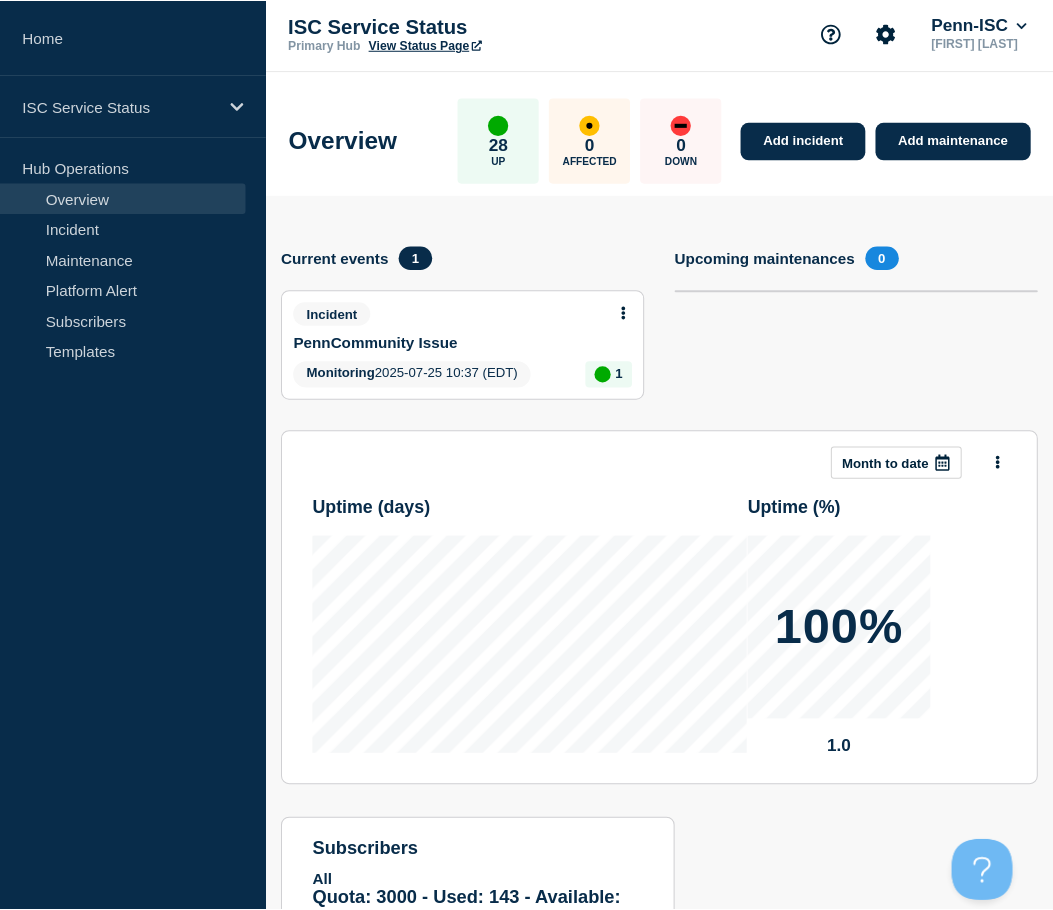 scroll, scrollTop: 0, scrollLeft: 0, axis: both 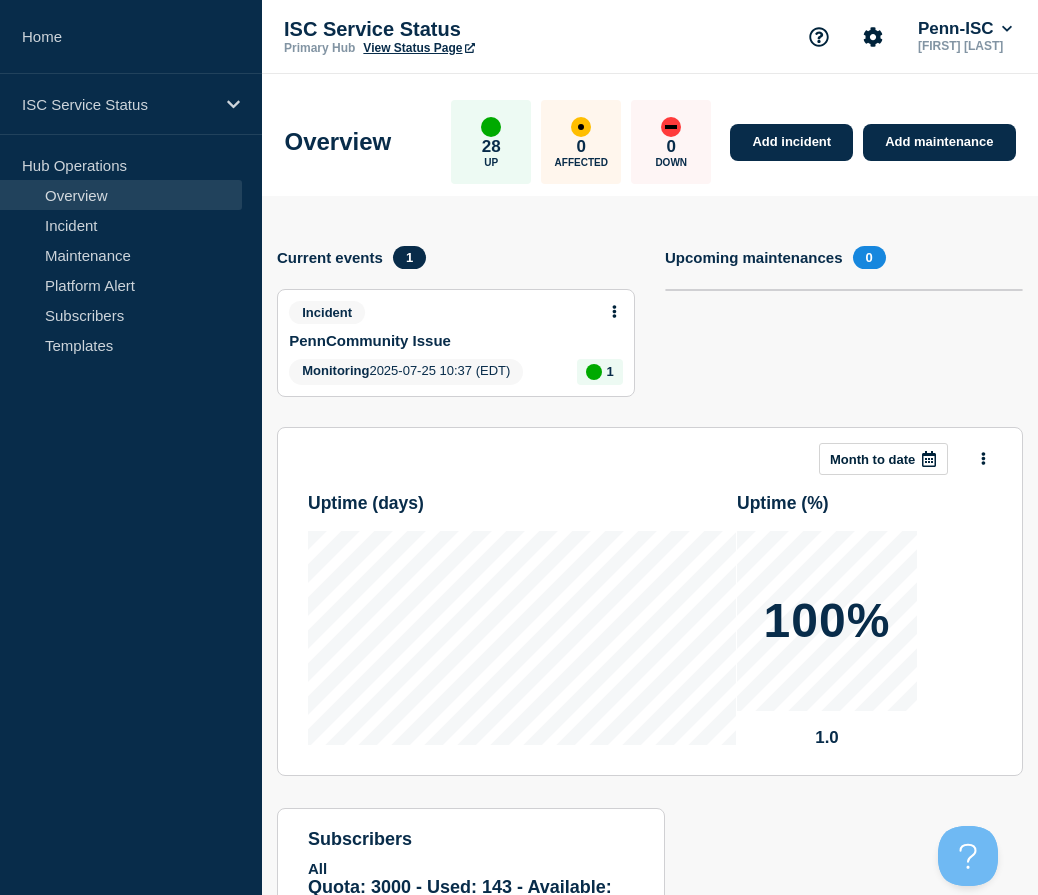 click 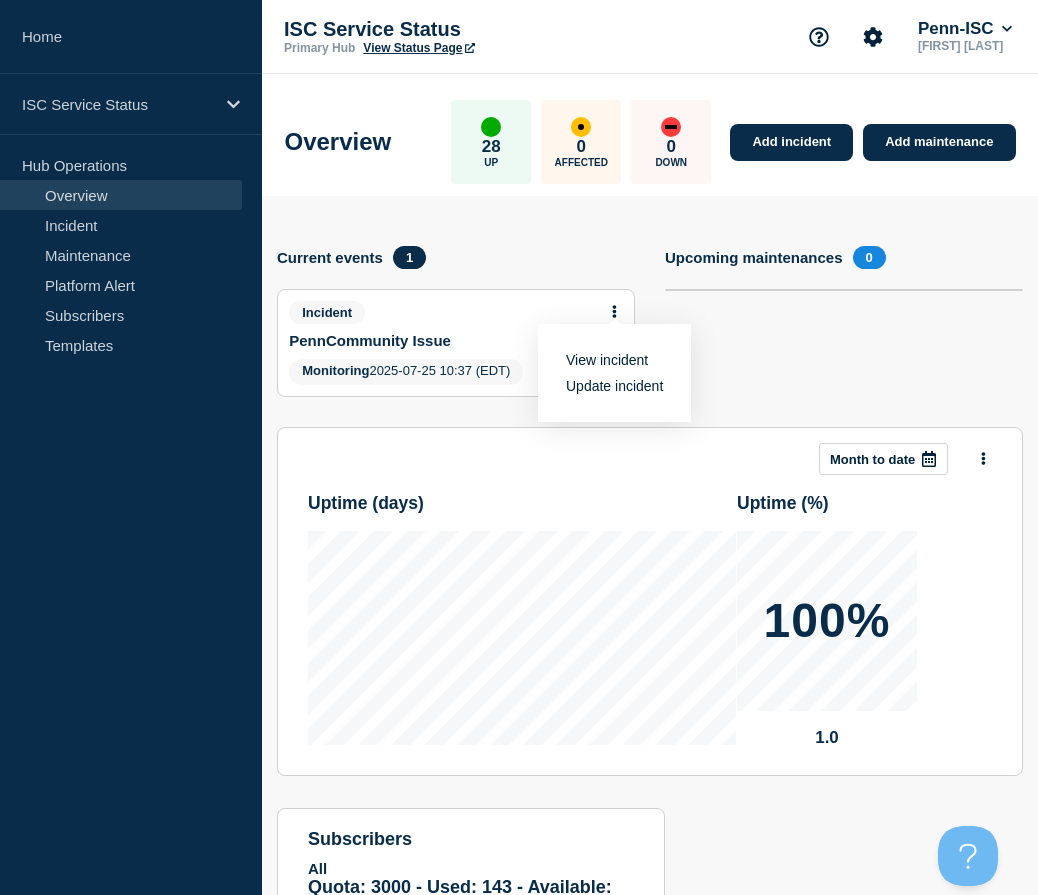 click on "View incident Update incident" 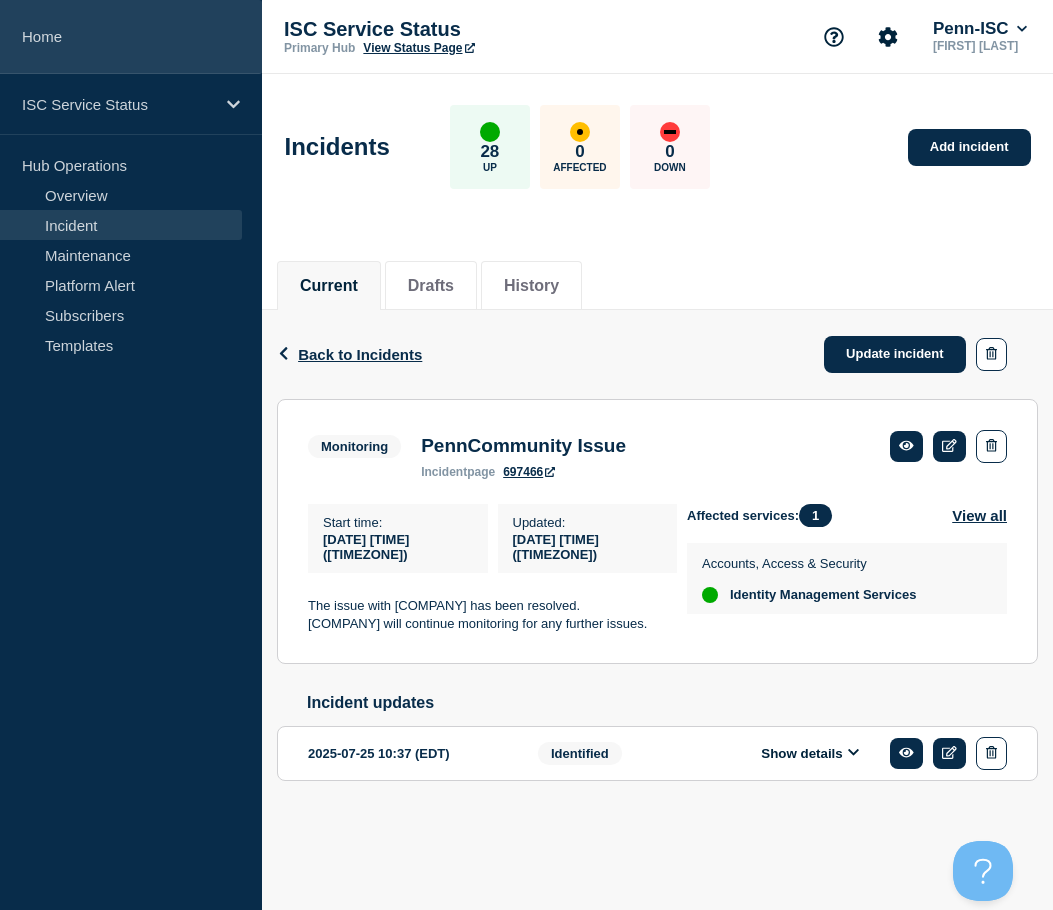 click on "Home" at bounding box center (131, 37) 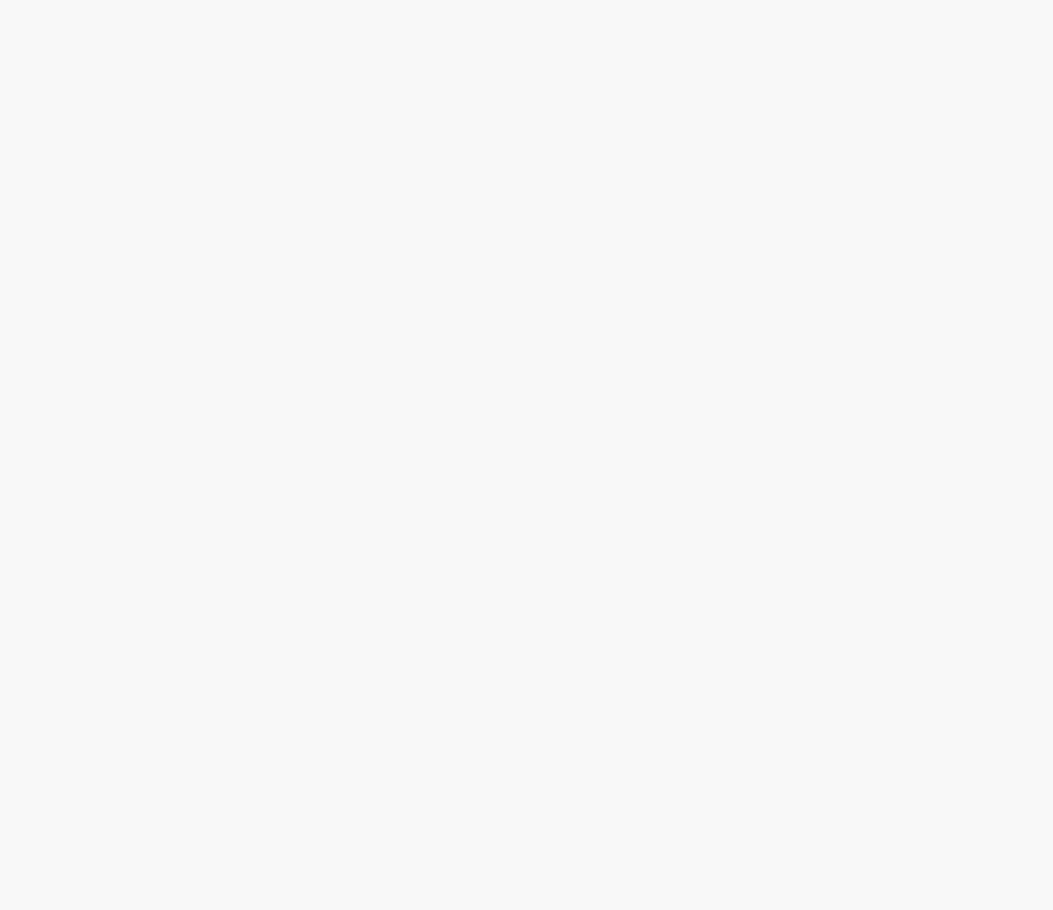 scroll, scrollTop: 0, scrollLeft: 0, axis: both 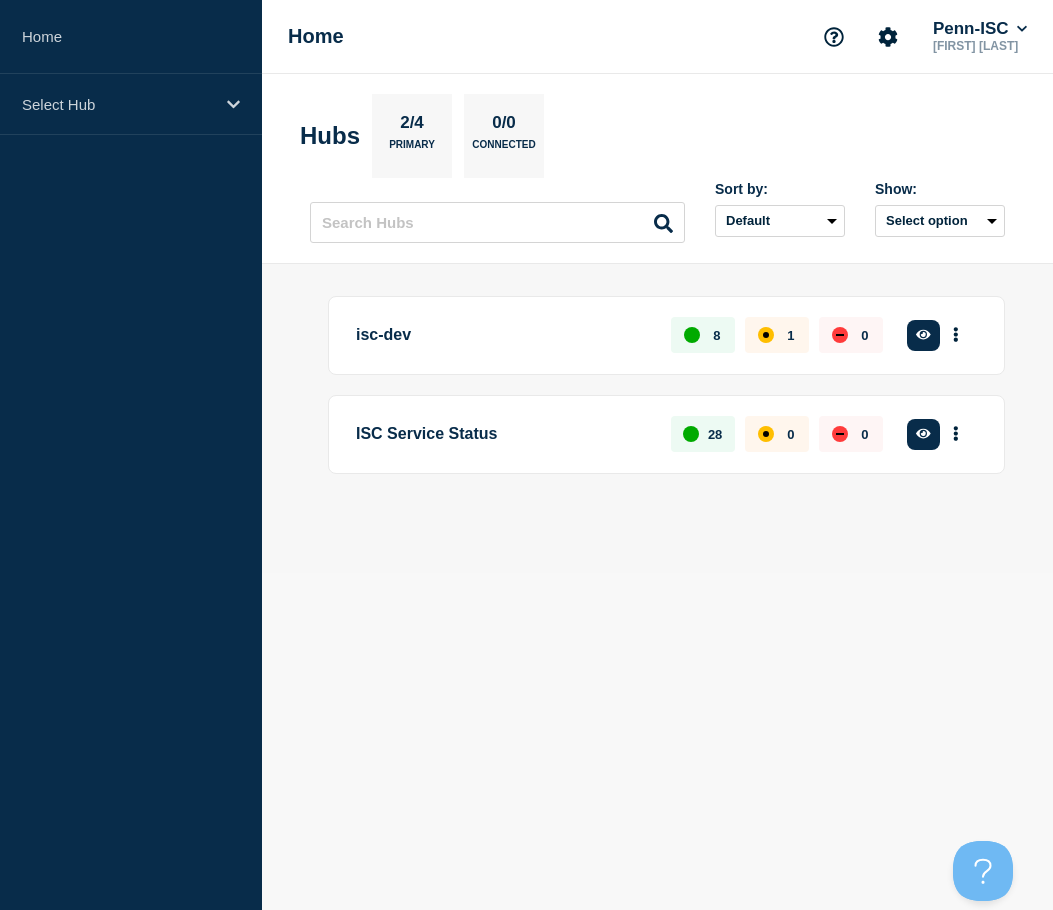 click on "ISC Service Status" at bounding box center (502, 434) 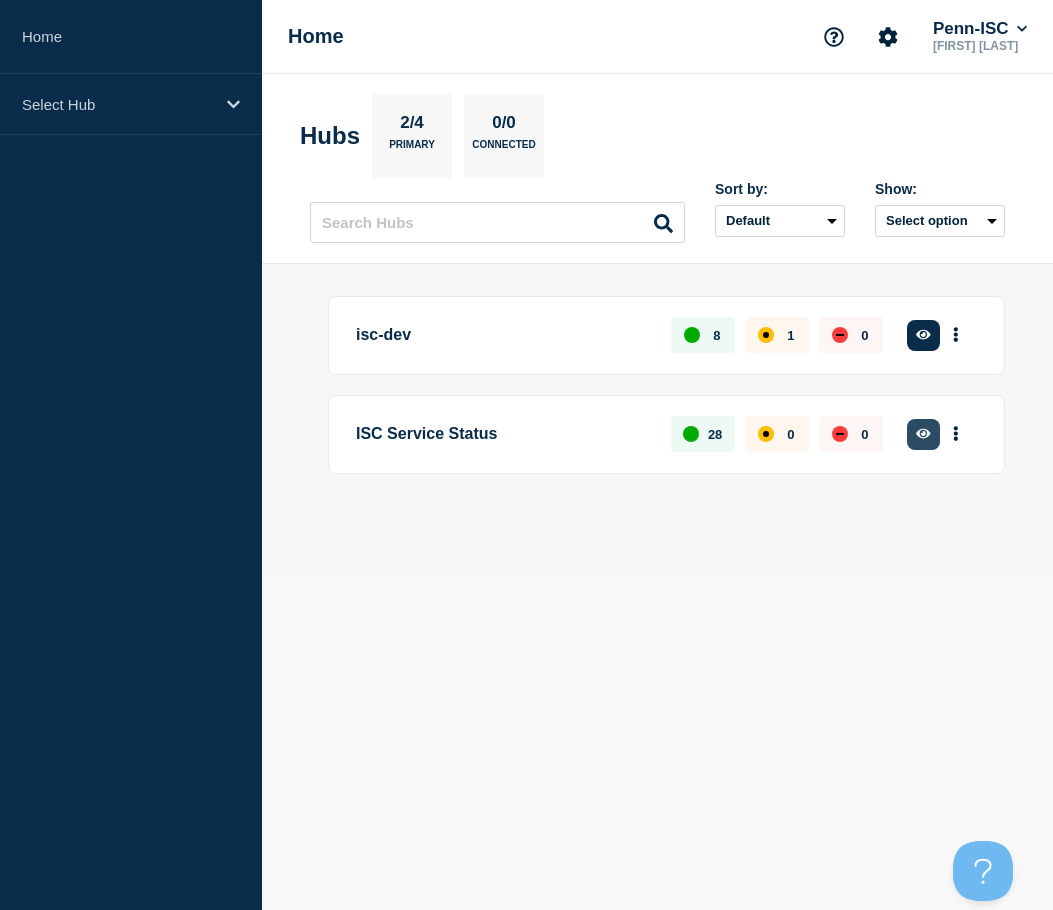 click 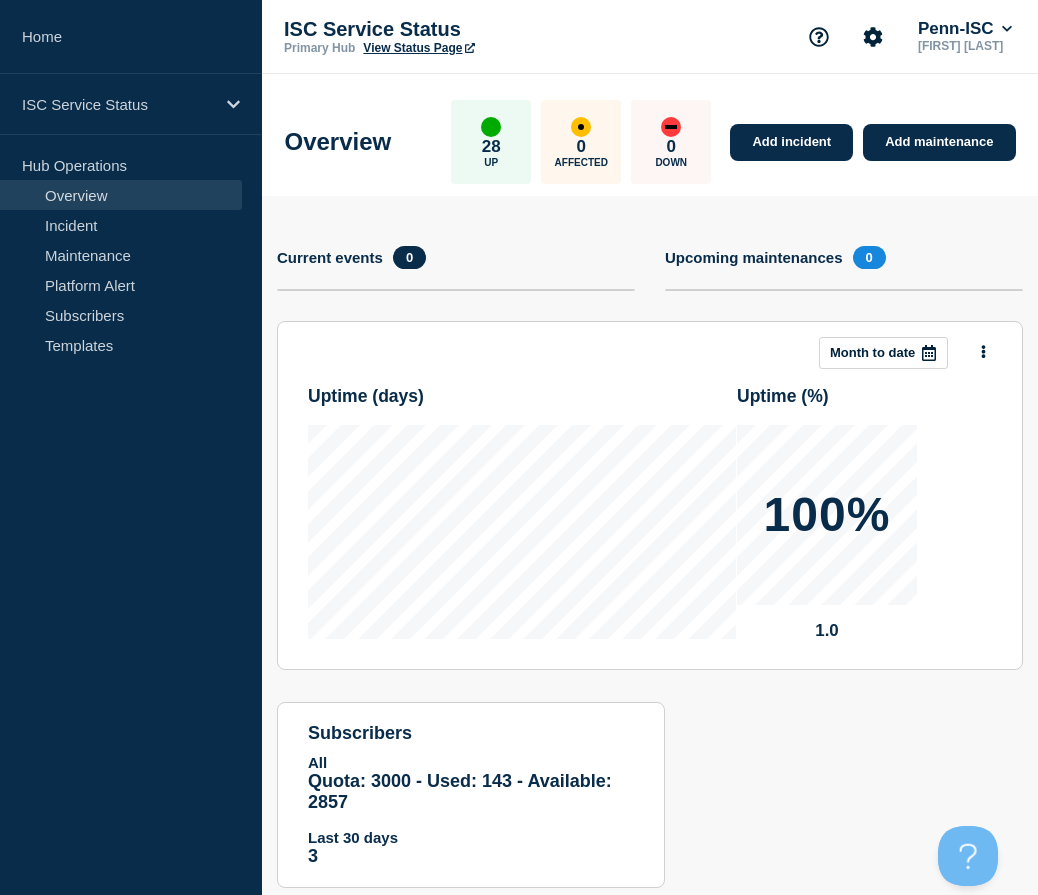 scroll, scrollTop: 53, scrollLeft: 0, axis: vertical 